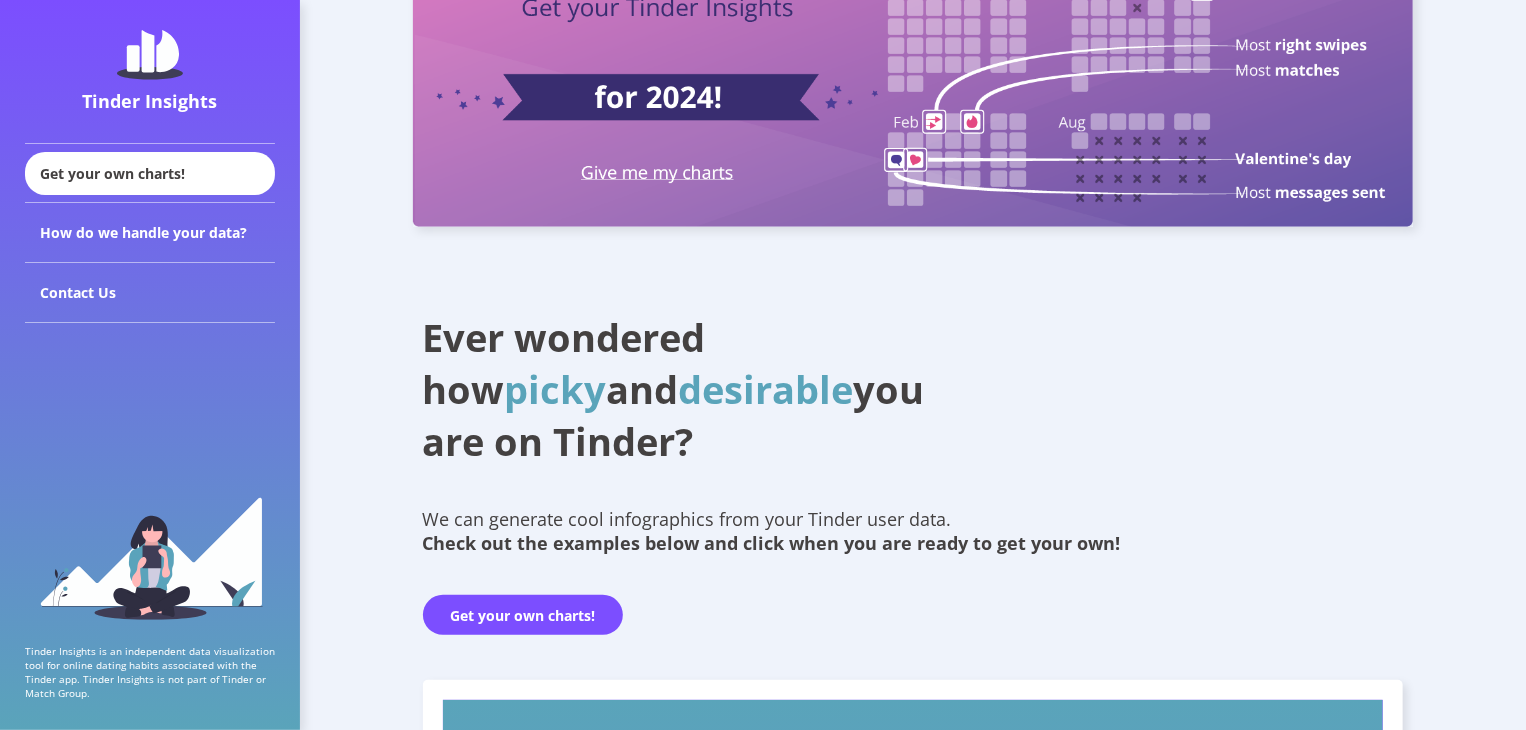 scroll, scrollTop: 100, scrollLeft: 0, axis: vertical 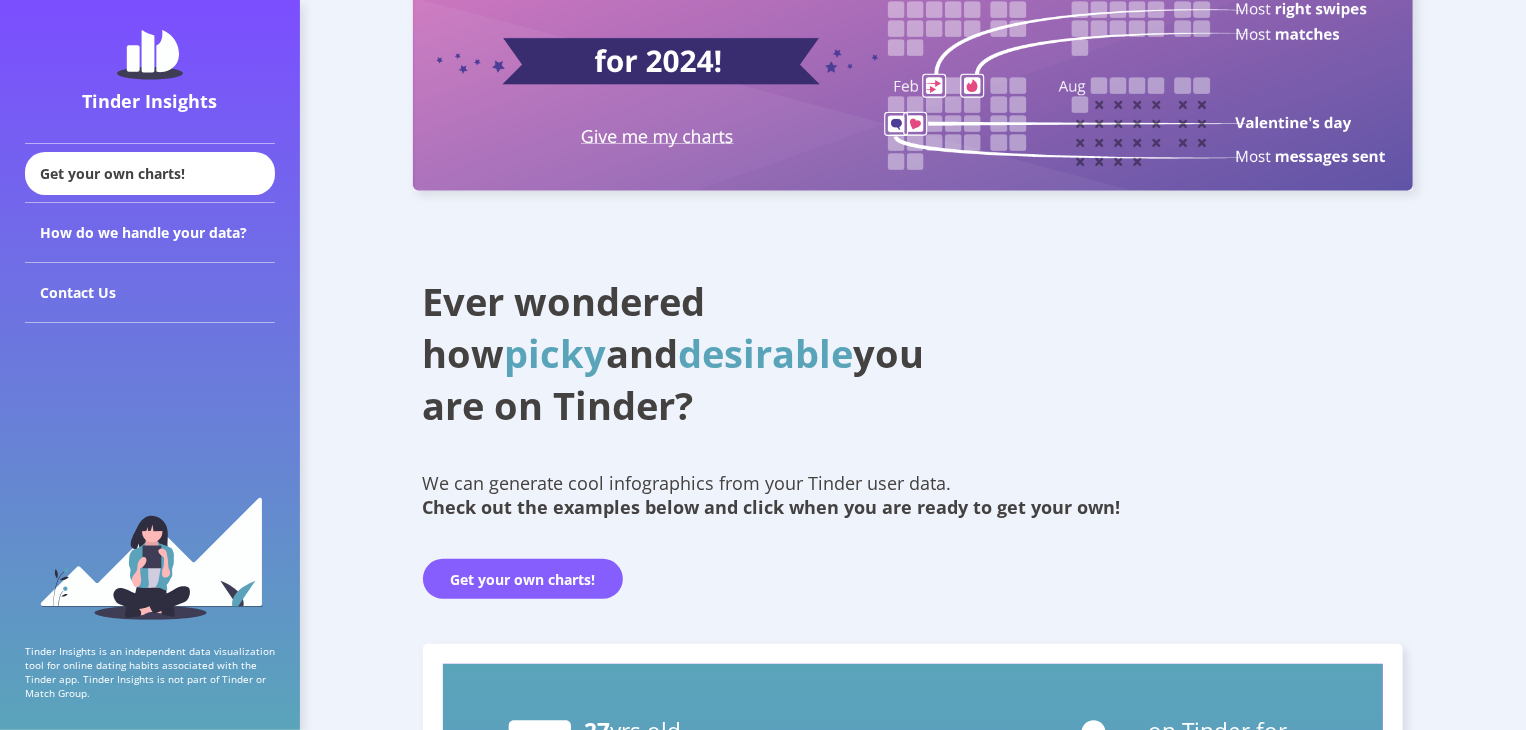 click on "Get your own charts!" at bounding box center [523, 579] 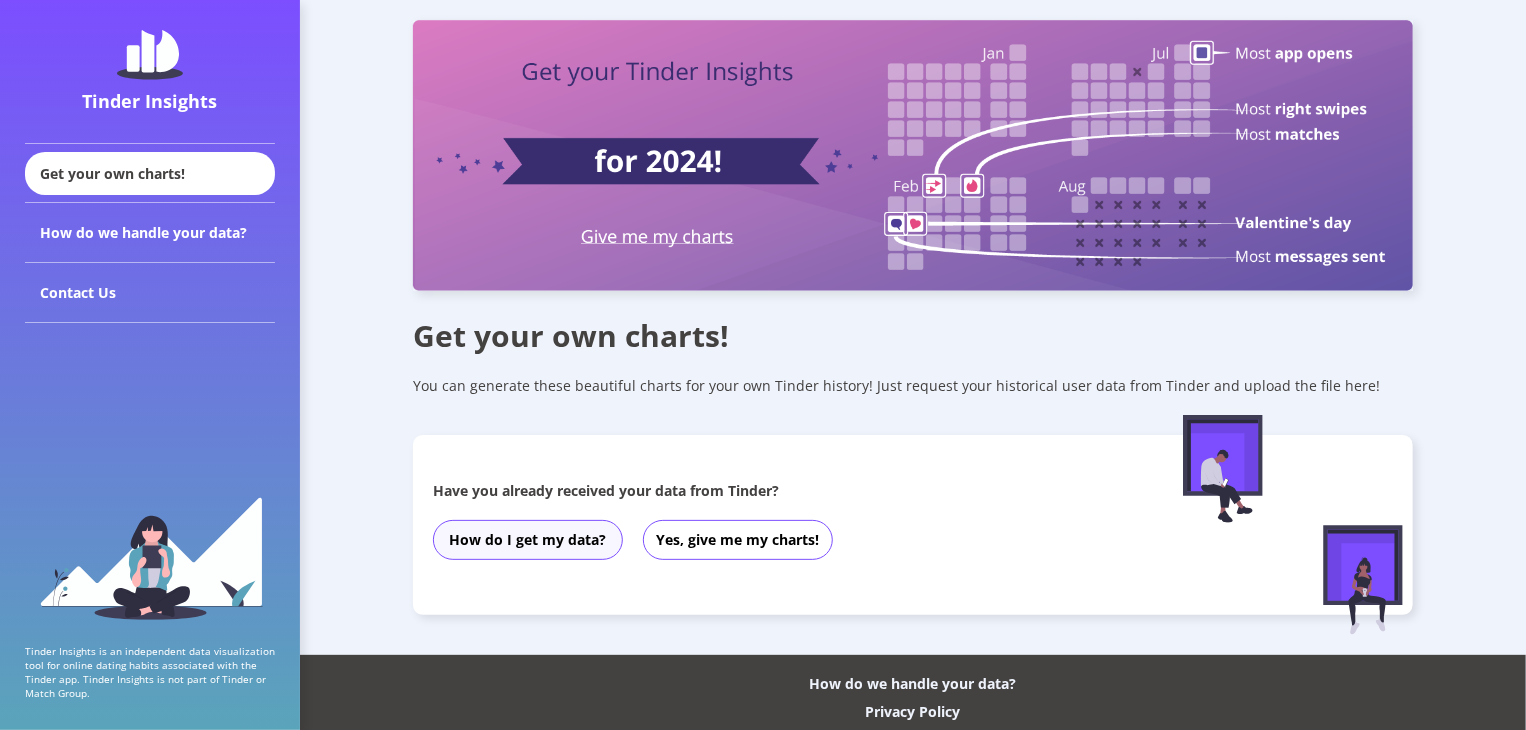 click on "How do I get my data?" at bounding box center [528, 540] 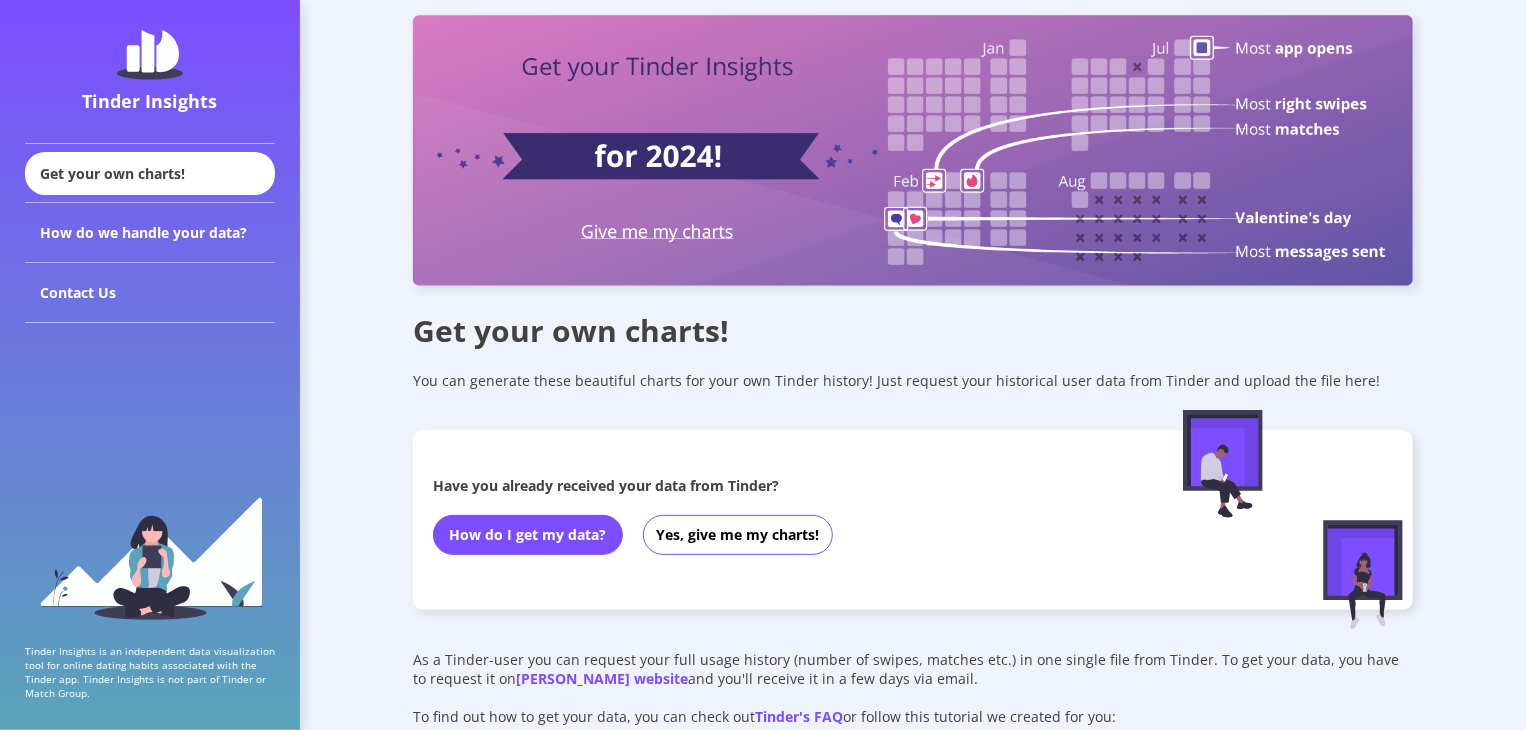 scroll, scrollTop: 200, scrollLeft: 0, axis: vertical 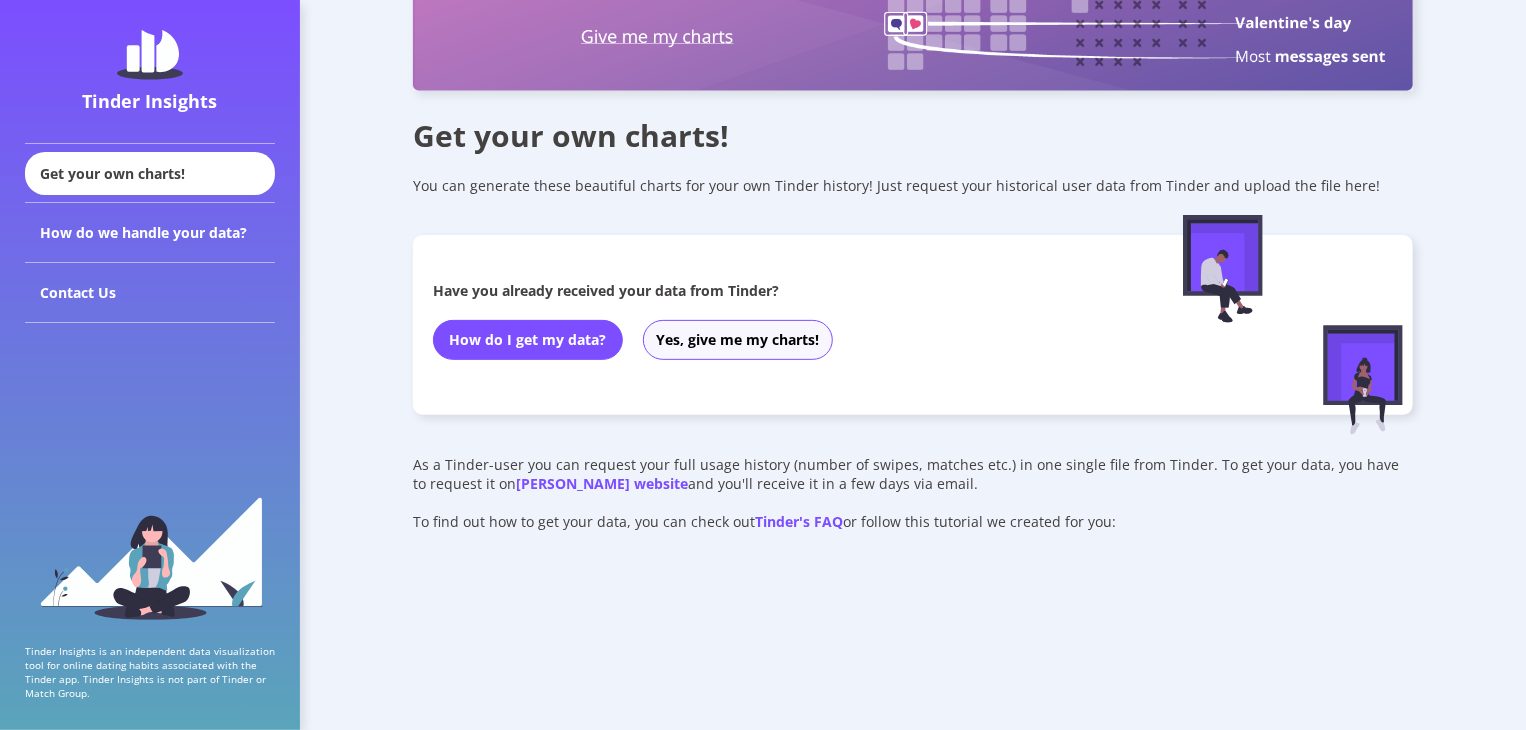 click on "Yes, give me my charts!" at bounding box center (738, 340) 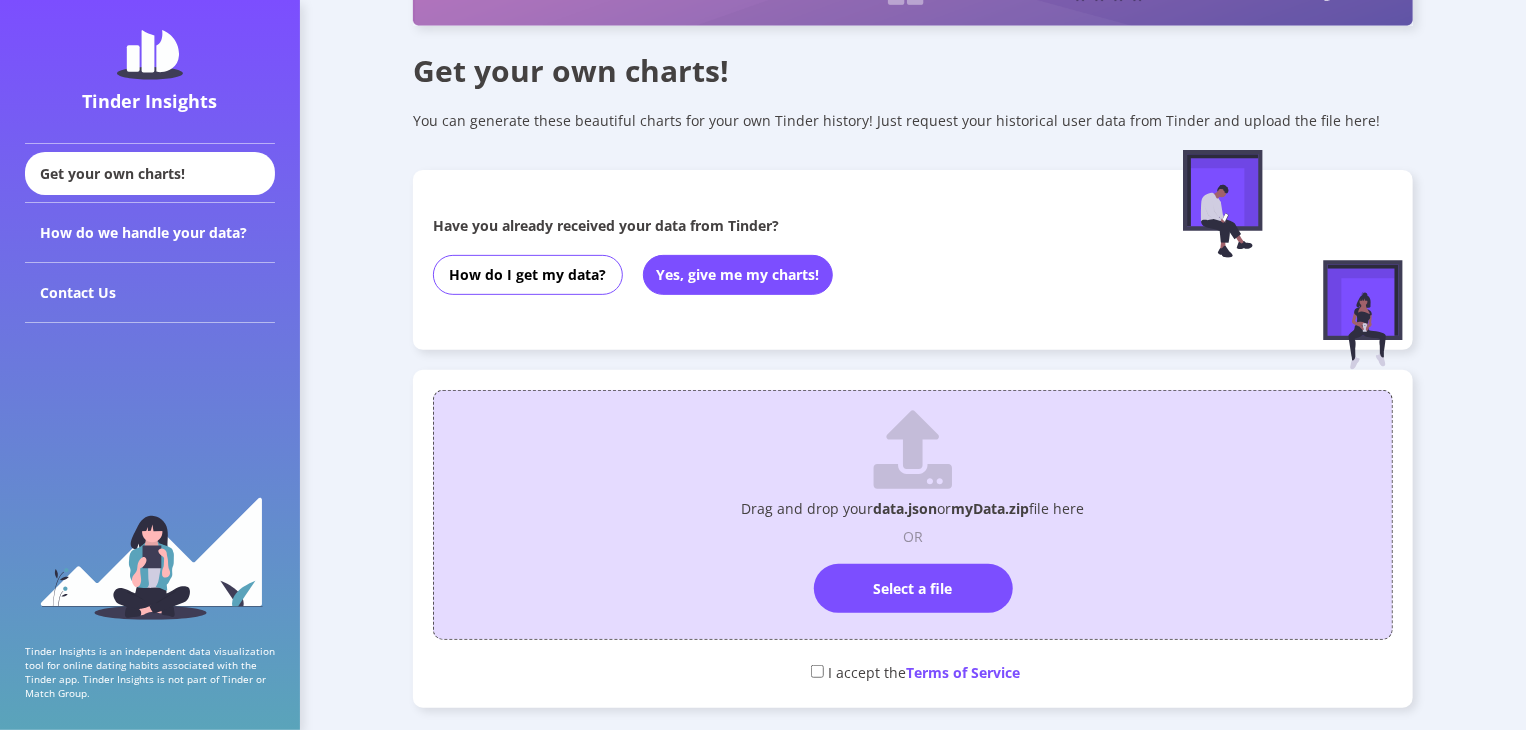 scroll, scrollTop: 300, scrollLeft: 0, axis: vertical 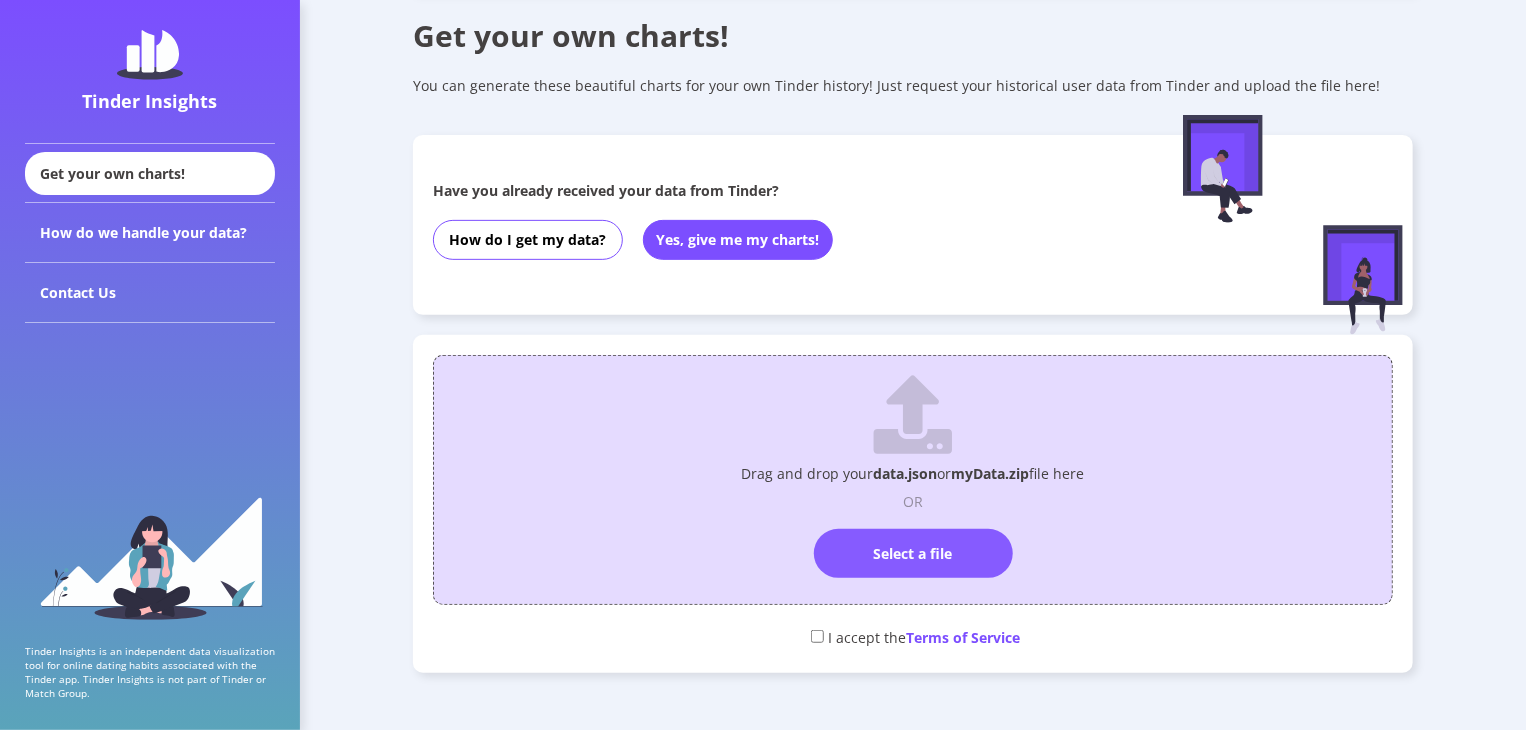 click on "Select a file" at bounding box center (913, 553) 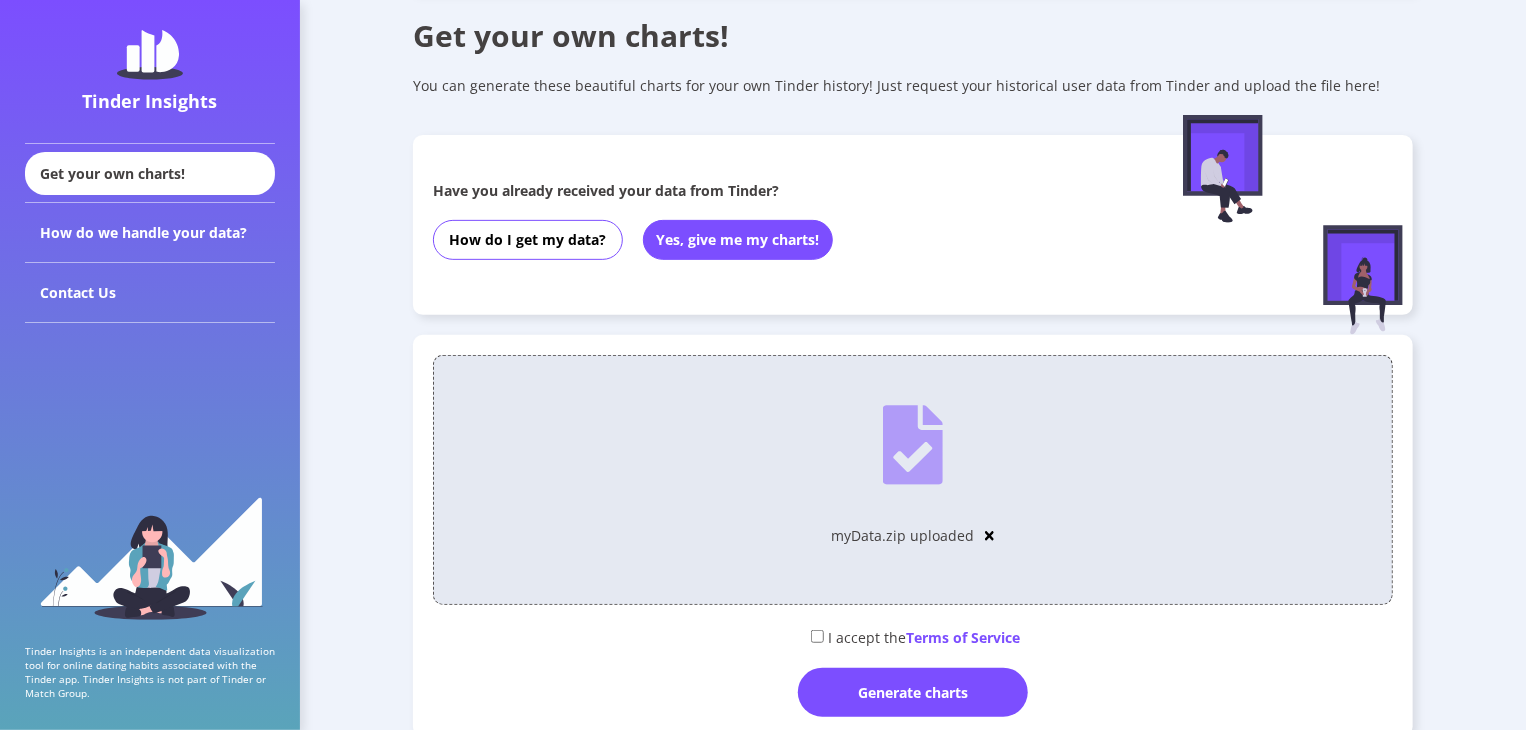 click at bounding box center [990, 536] 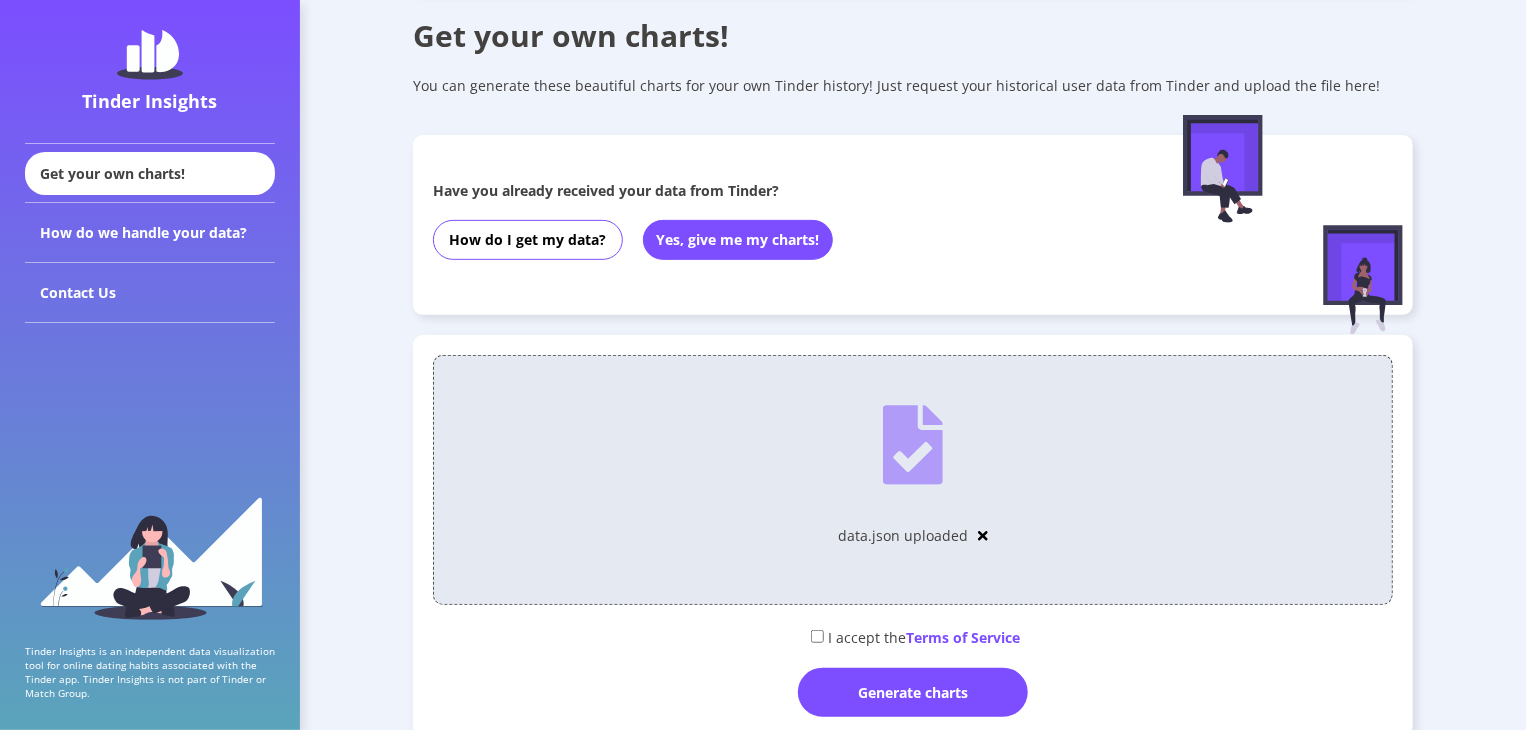 click at bounding box center [817, 636] 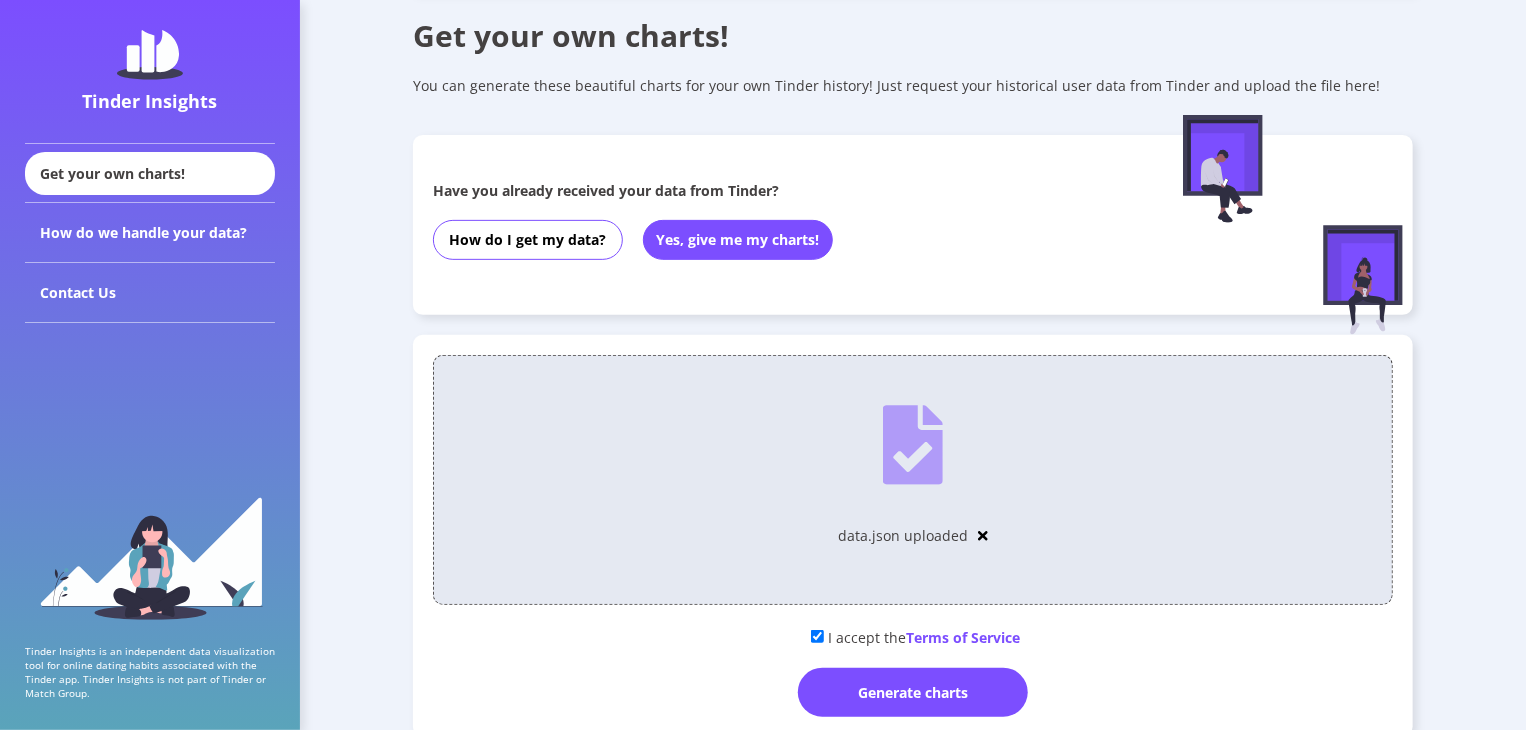 click on "Generate charts" at bounding box center [913, 692] 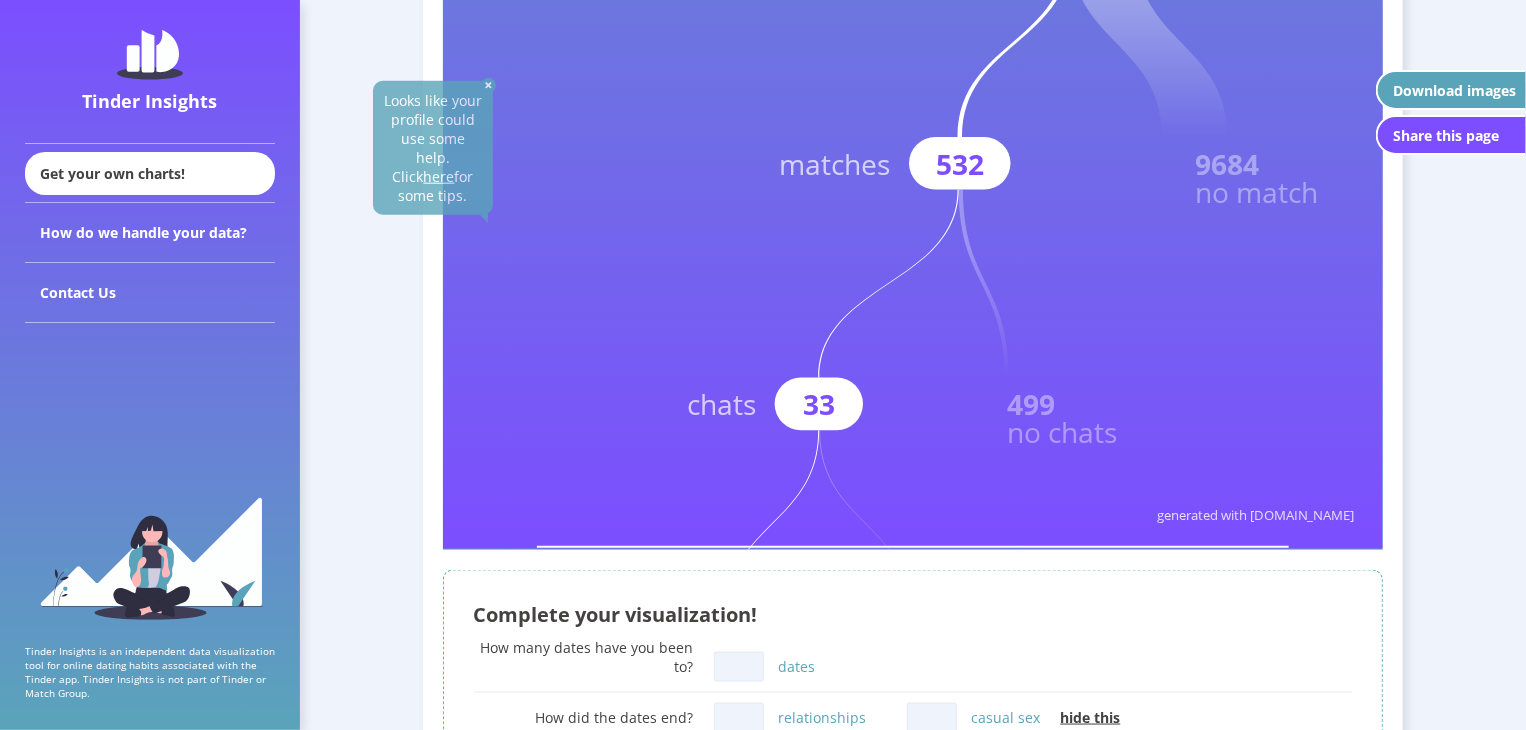 scroll, scrollTop: 1000, scrollLeft: 0, axis: vertical 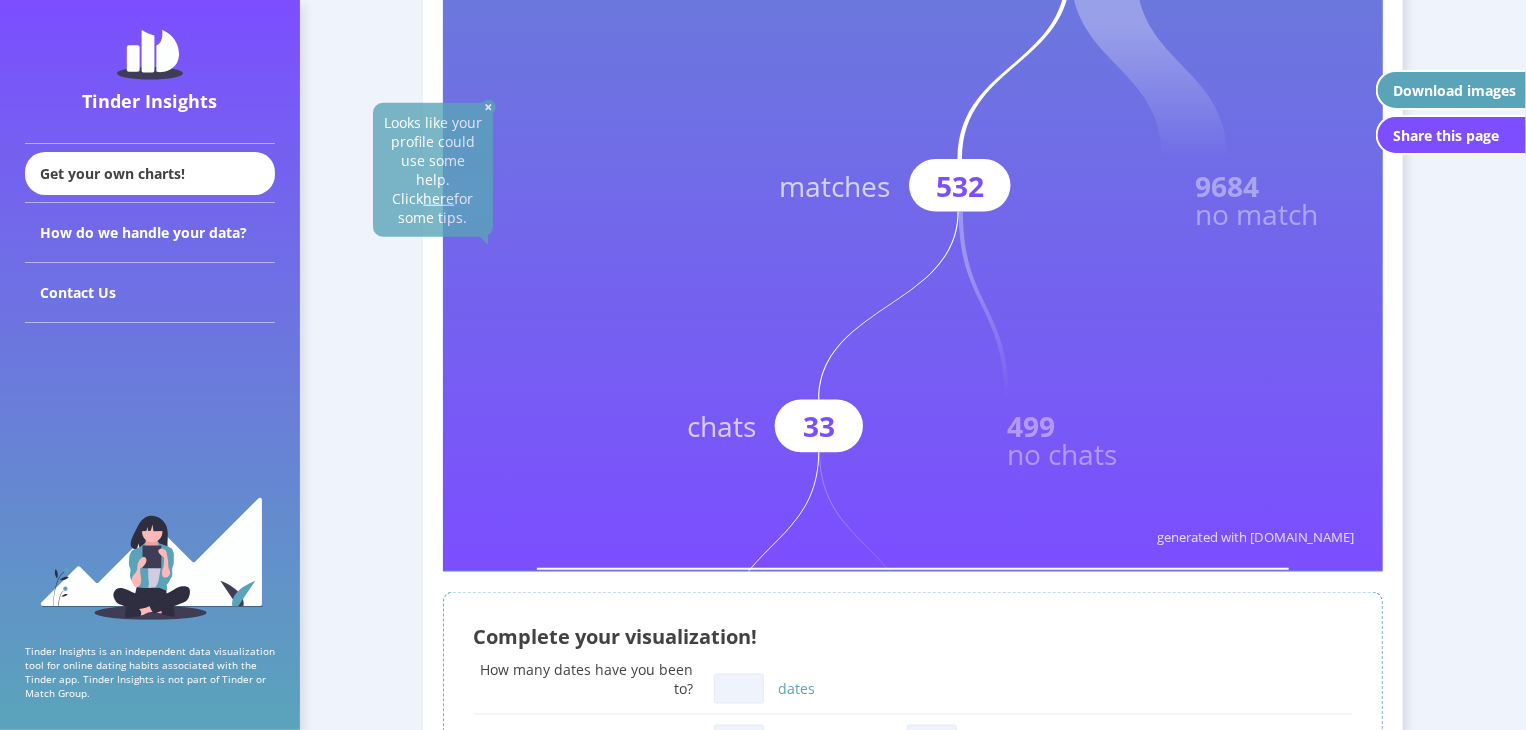 click on "here" at bounding box center (438, 198) 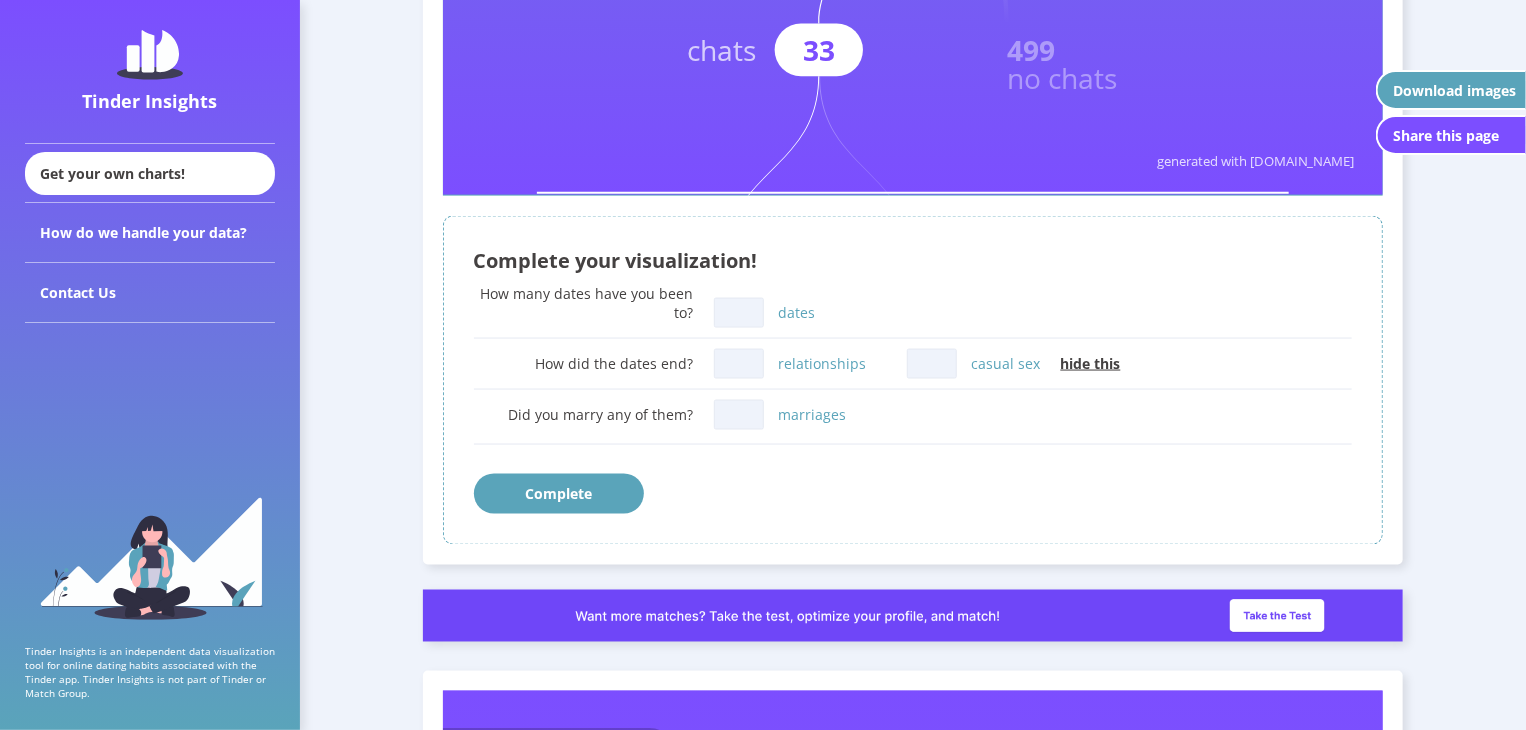 scroll, scrollTop: 1400, scrollLeft: 0, axis: vertical 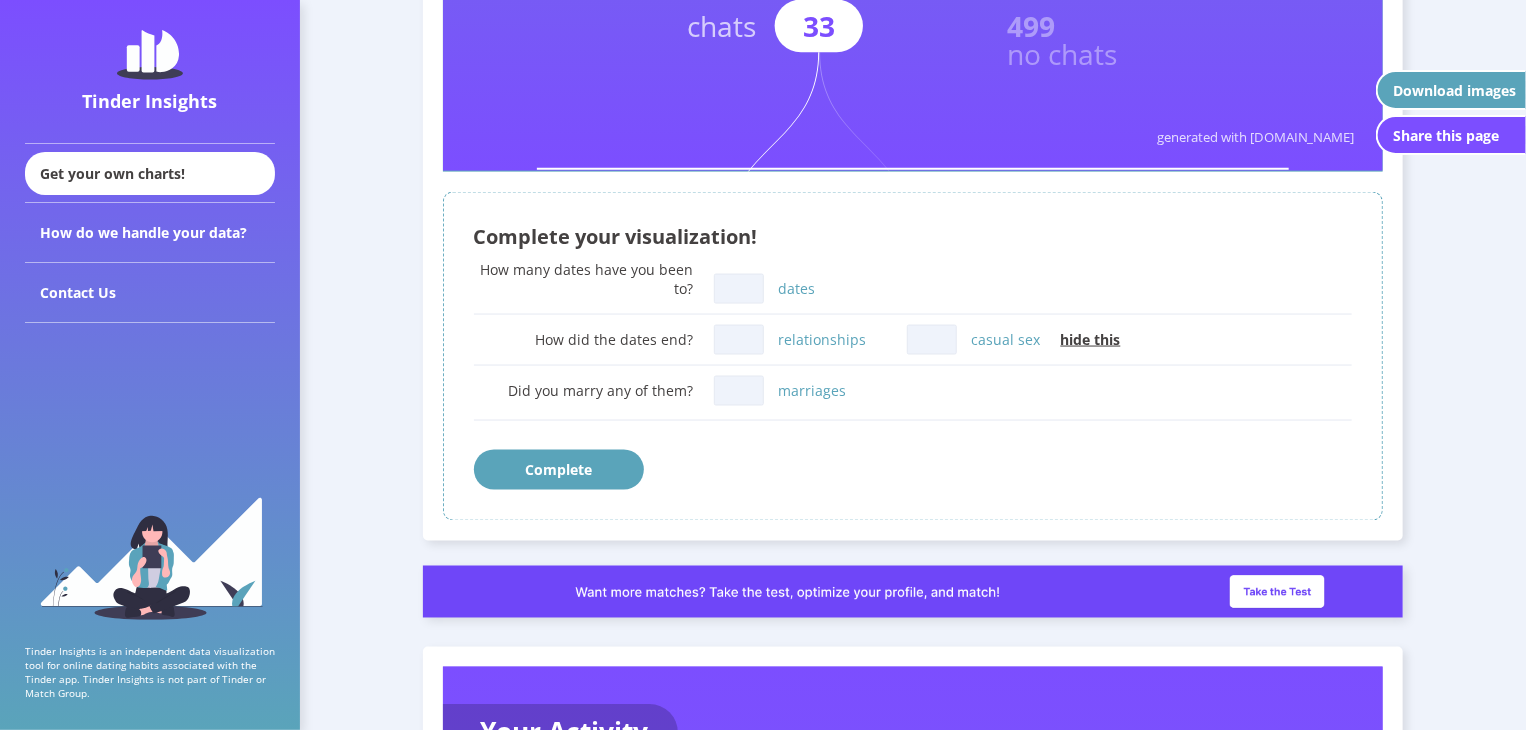click on "dates" at bounding box center [739, 289] 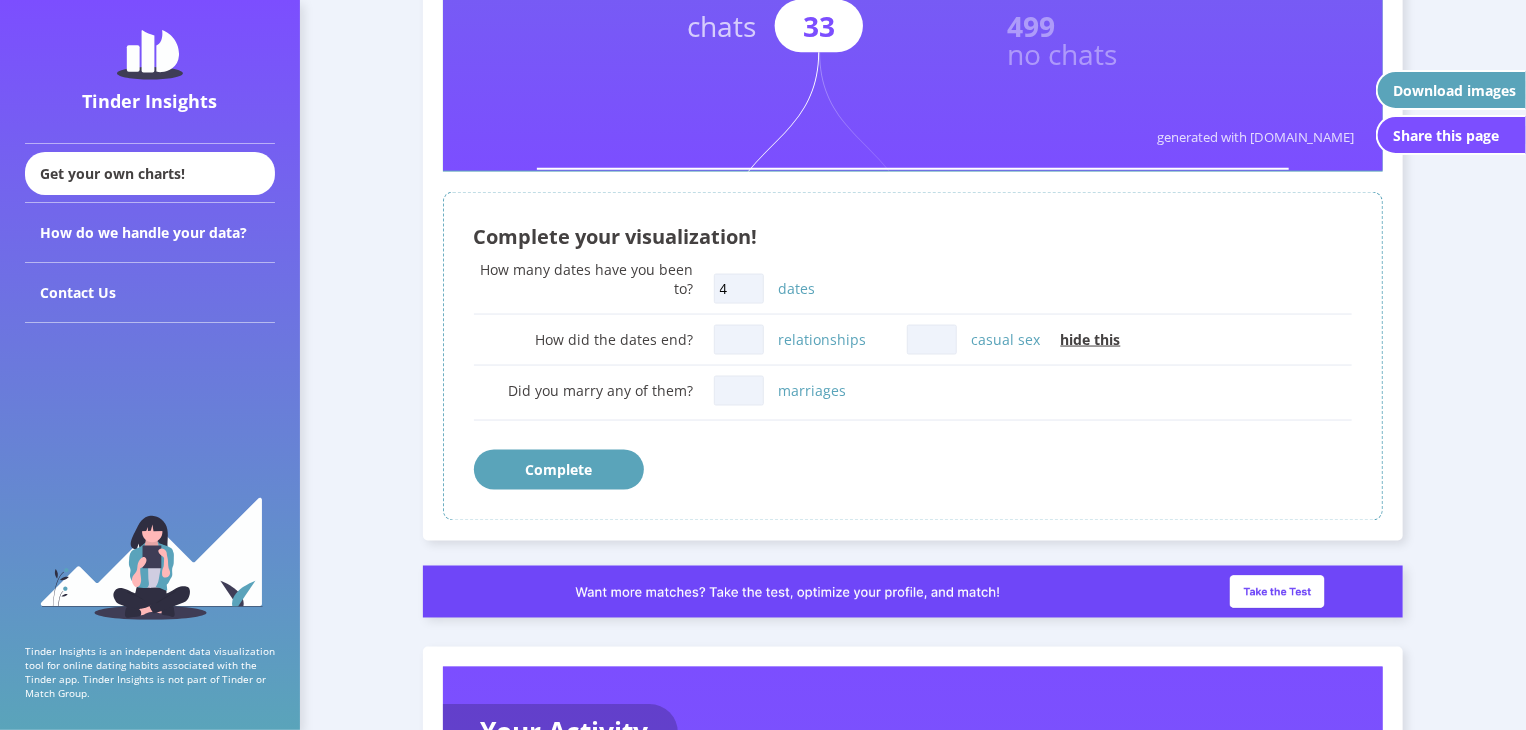 type on "4" 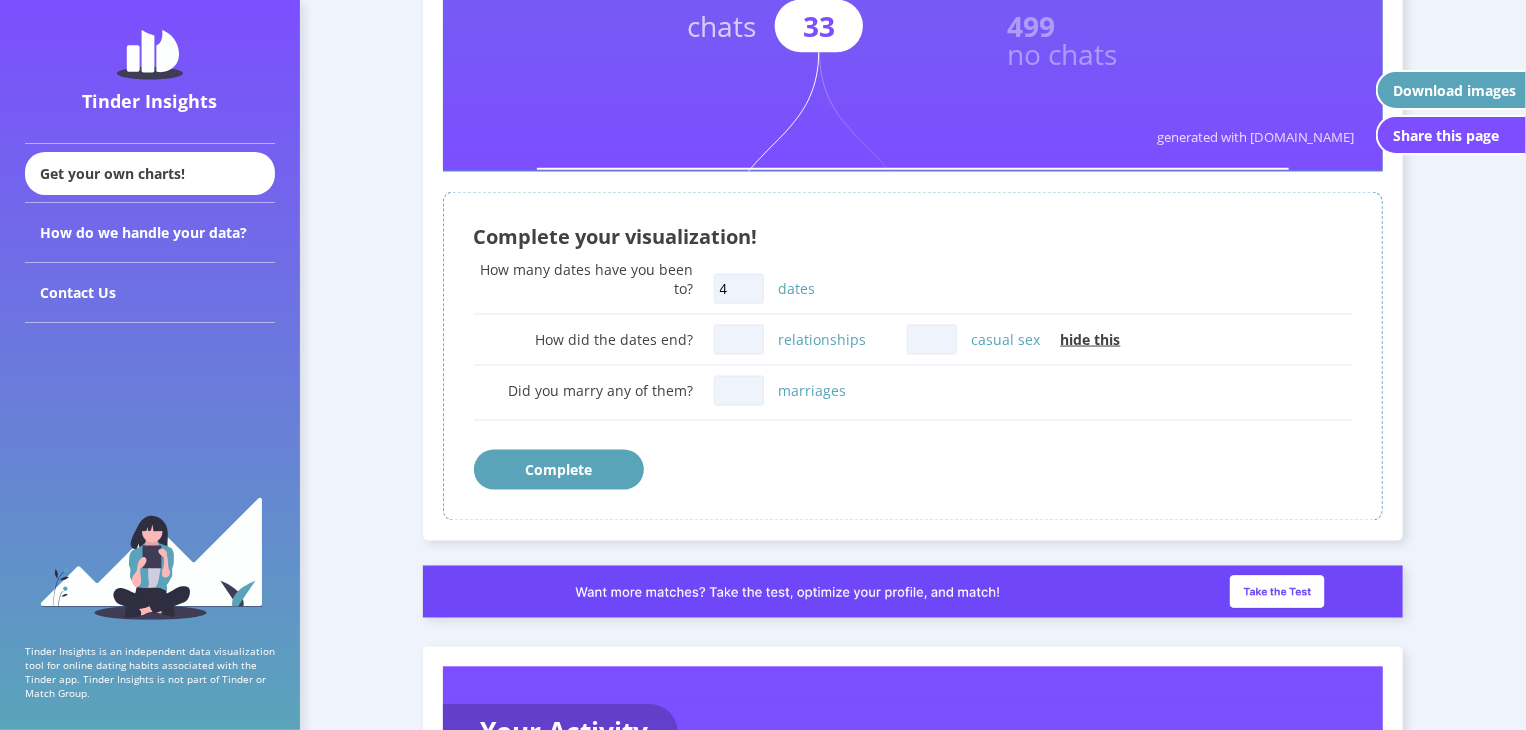 click on "relationships" at bounding box center (739, 340) 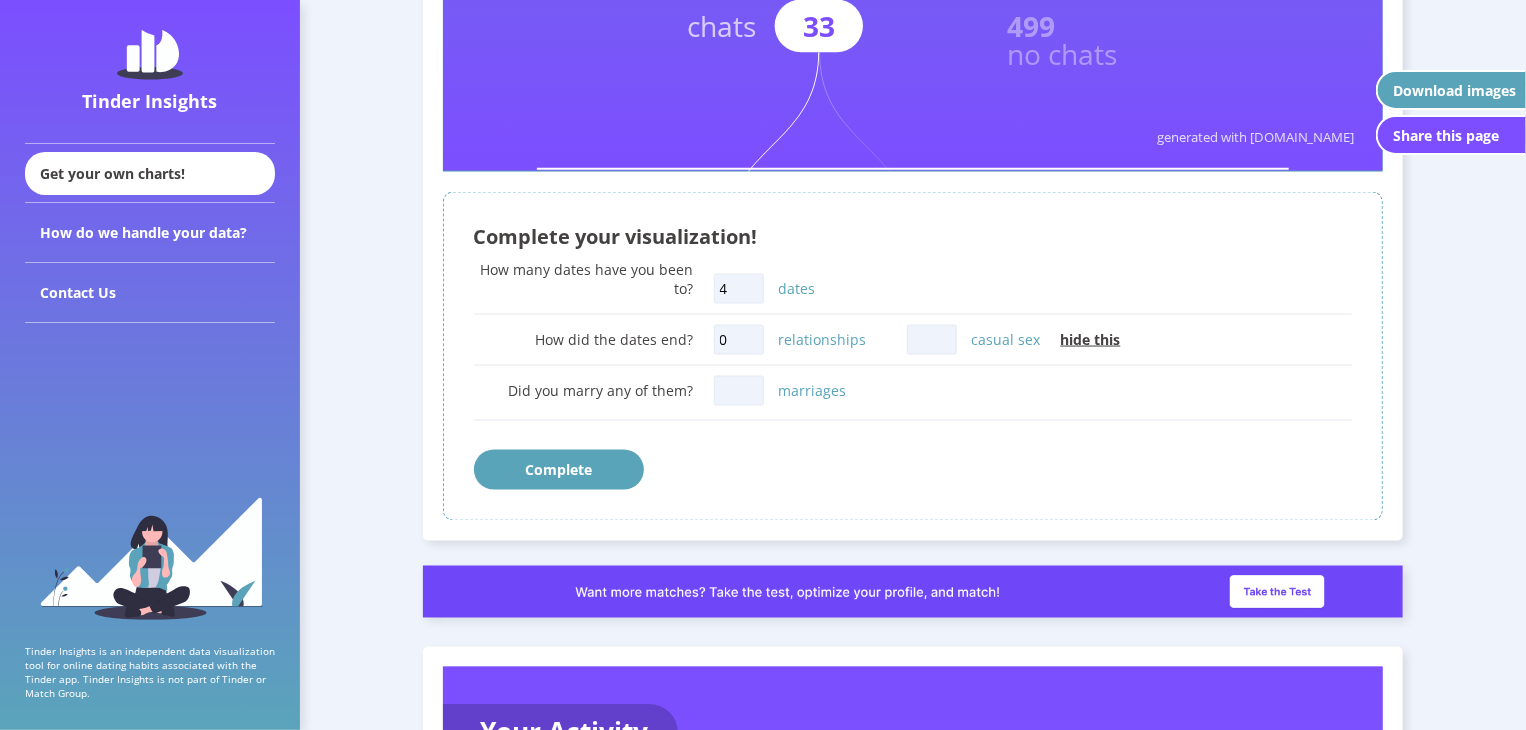 type on "0" 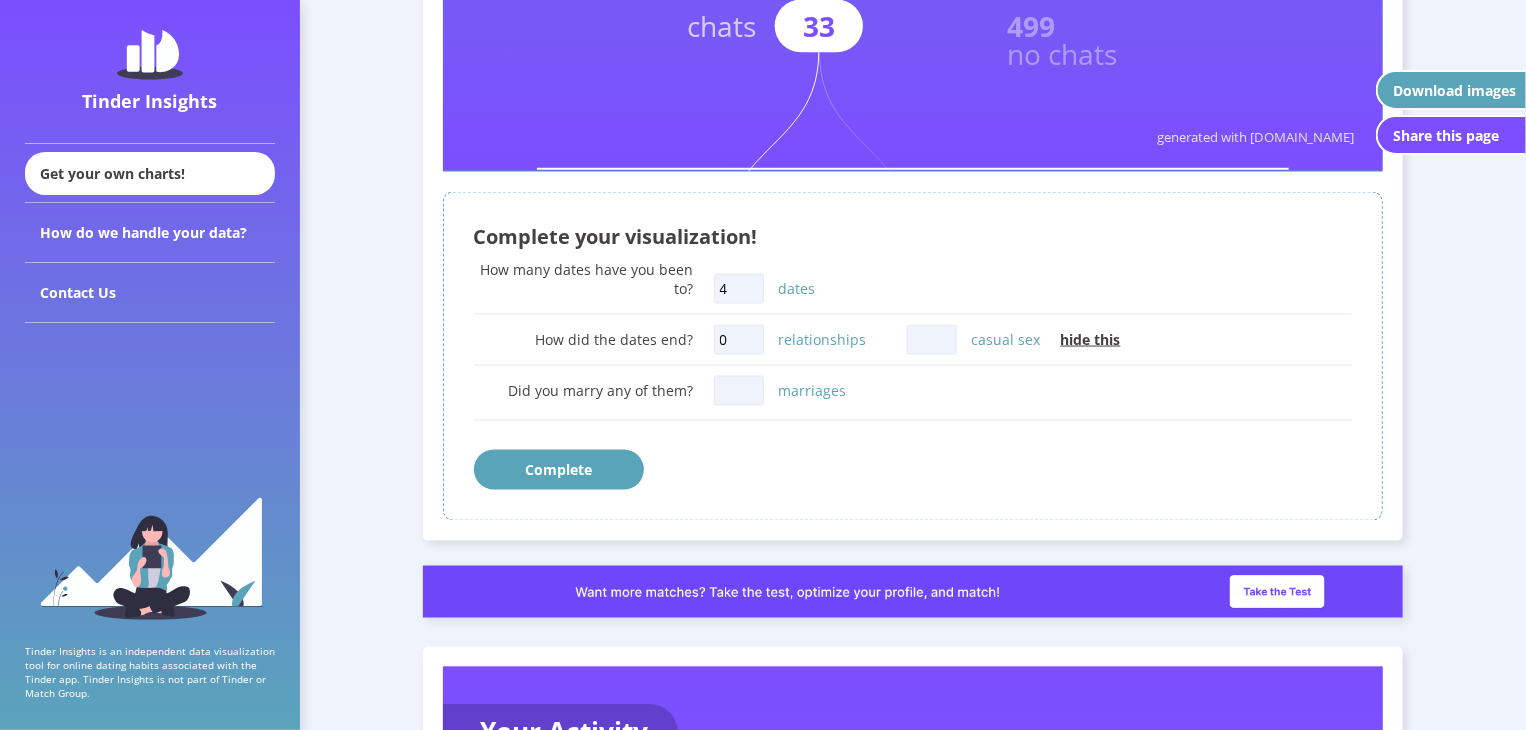 click on "casual sex" at bounding box center [932, 340] 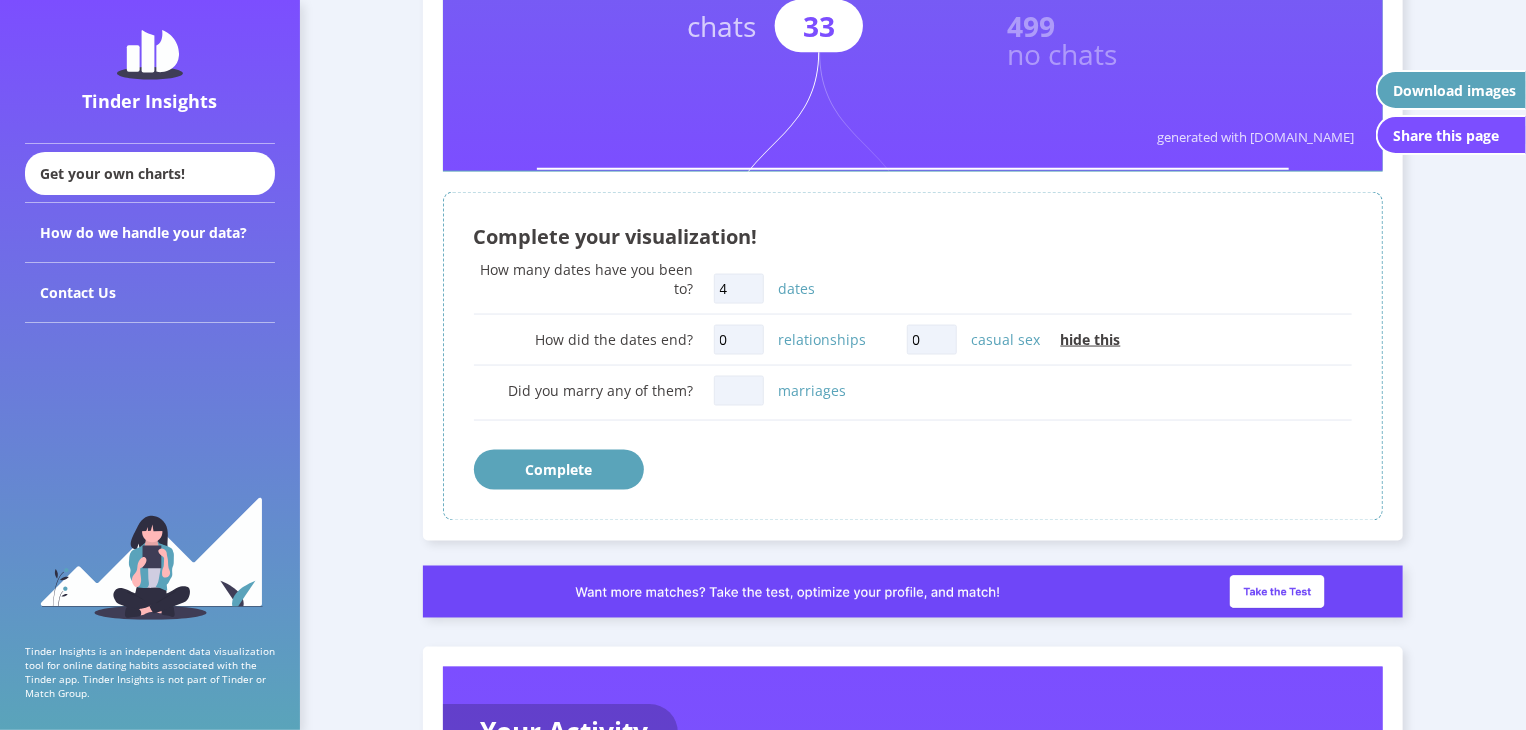 type on "0" 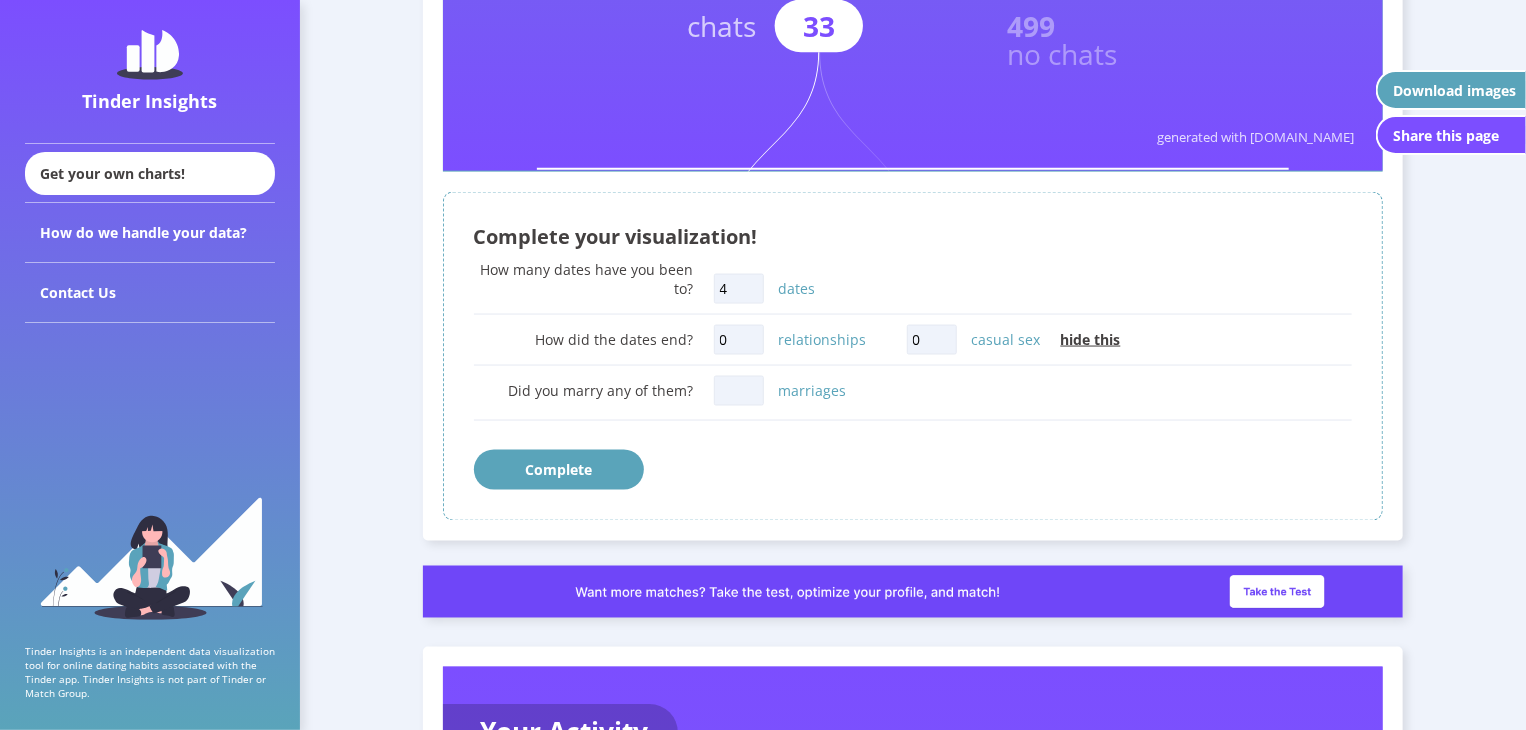 click on "marriages" at bounding box center [739, 391] 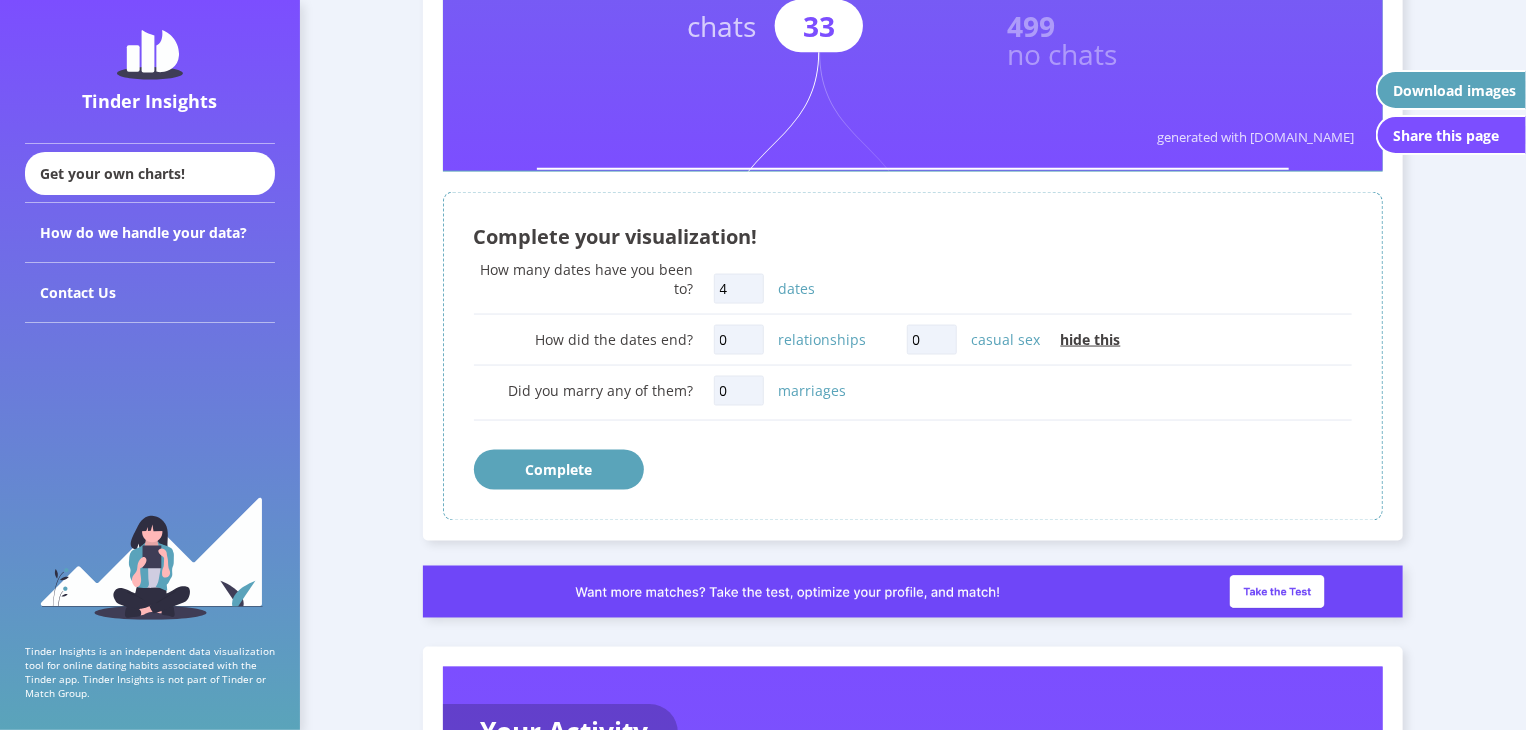 type on "0" 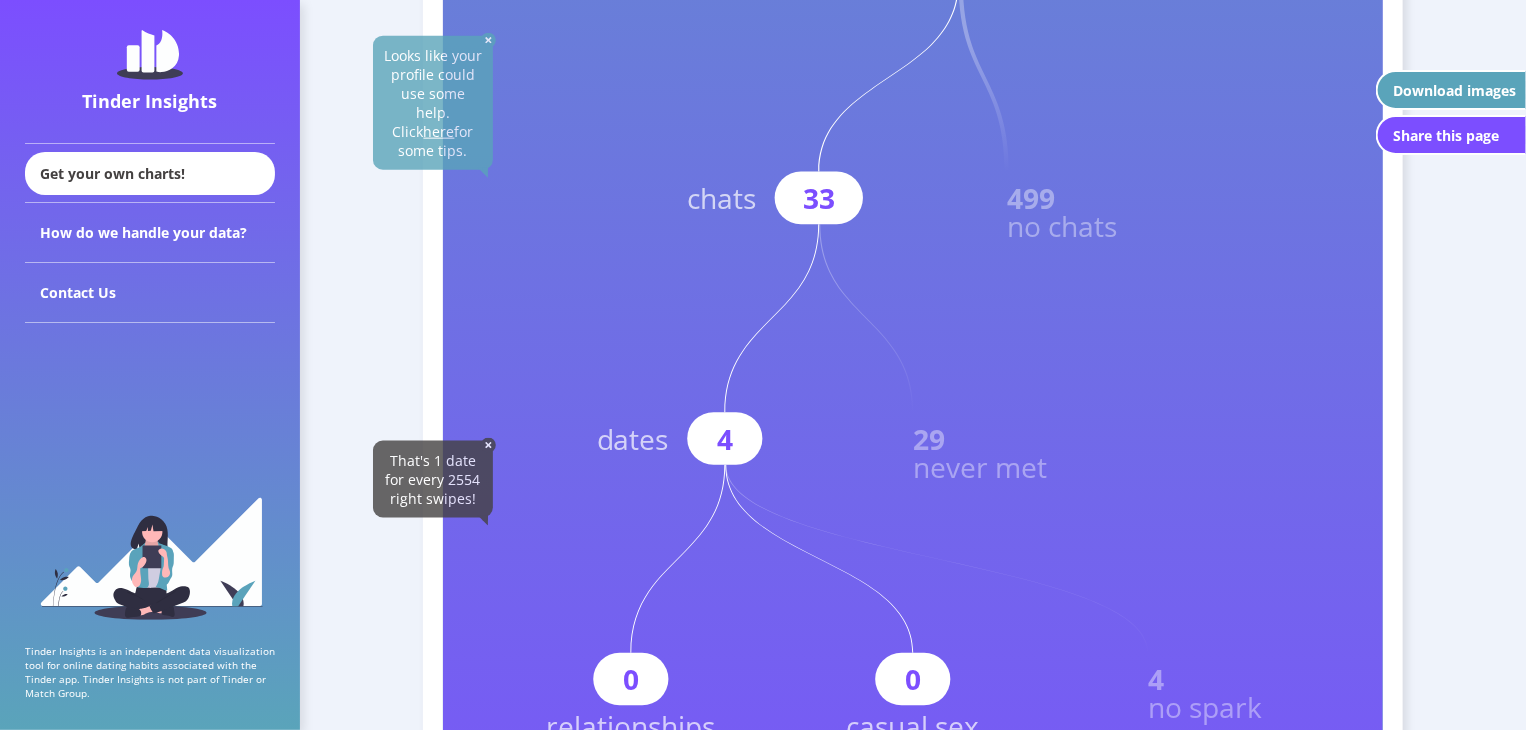scroll, scrollTop: 1223, scrollLeft: 0, axis: vertical 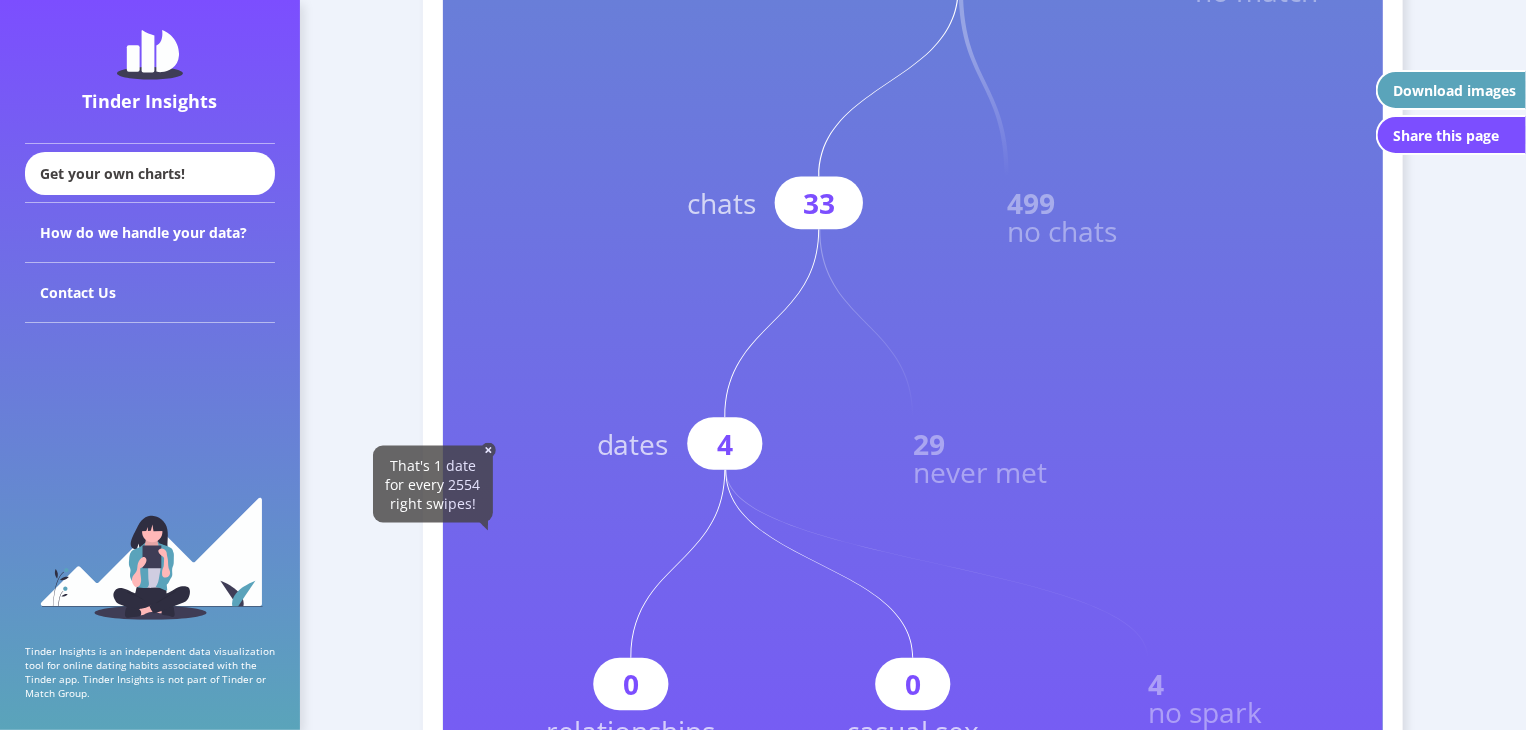 click at bounding box center (488, 450) 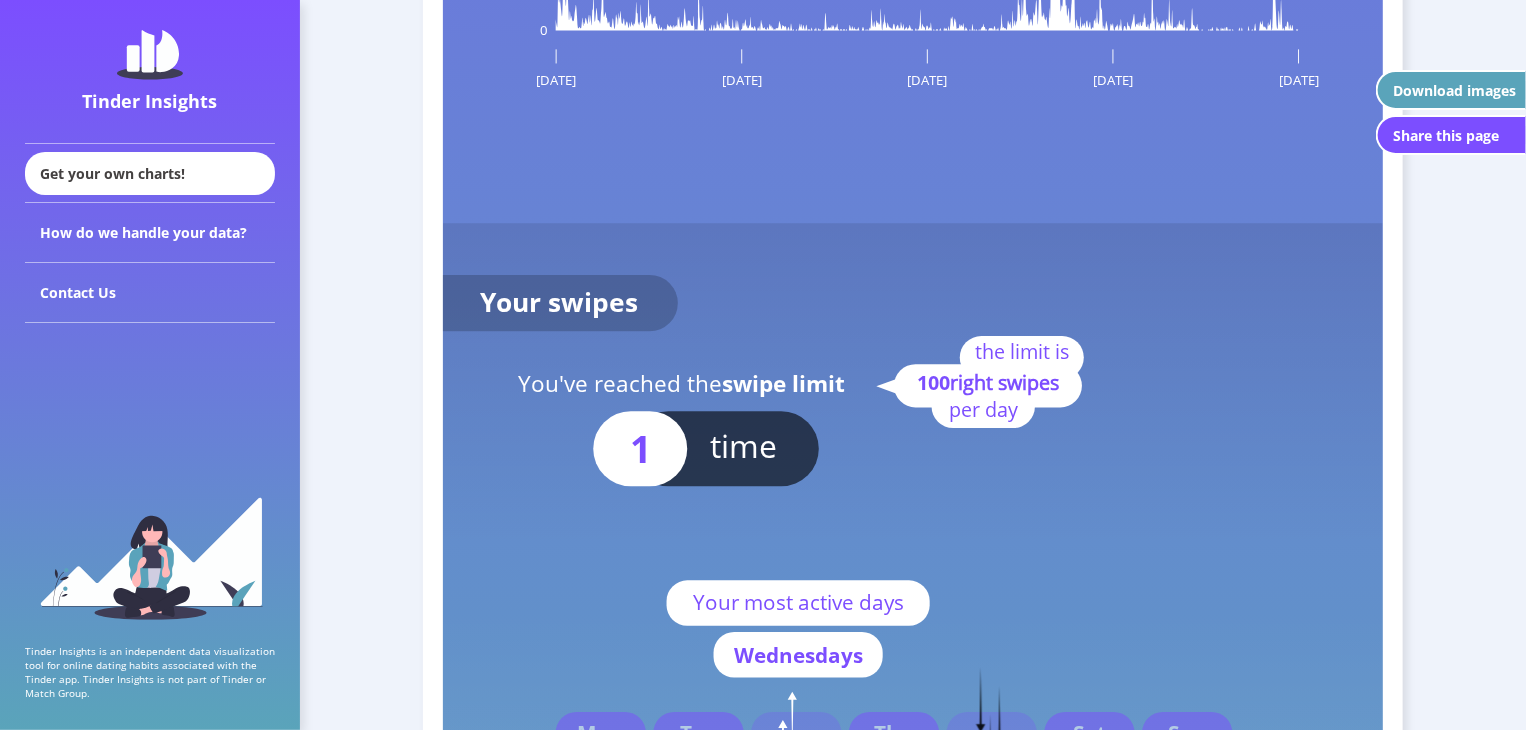 scroll, scrollTop: 3923, scrollLeft: 0, axis: vertical 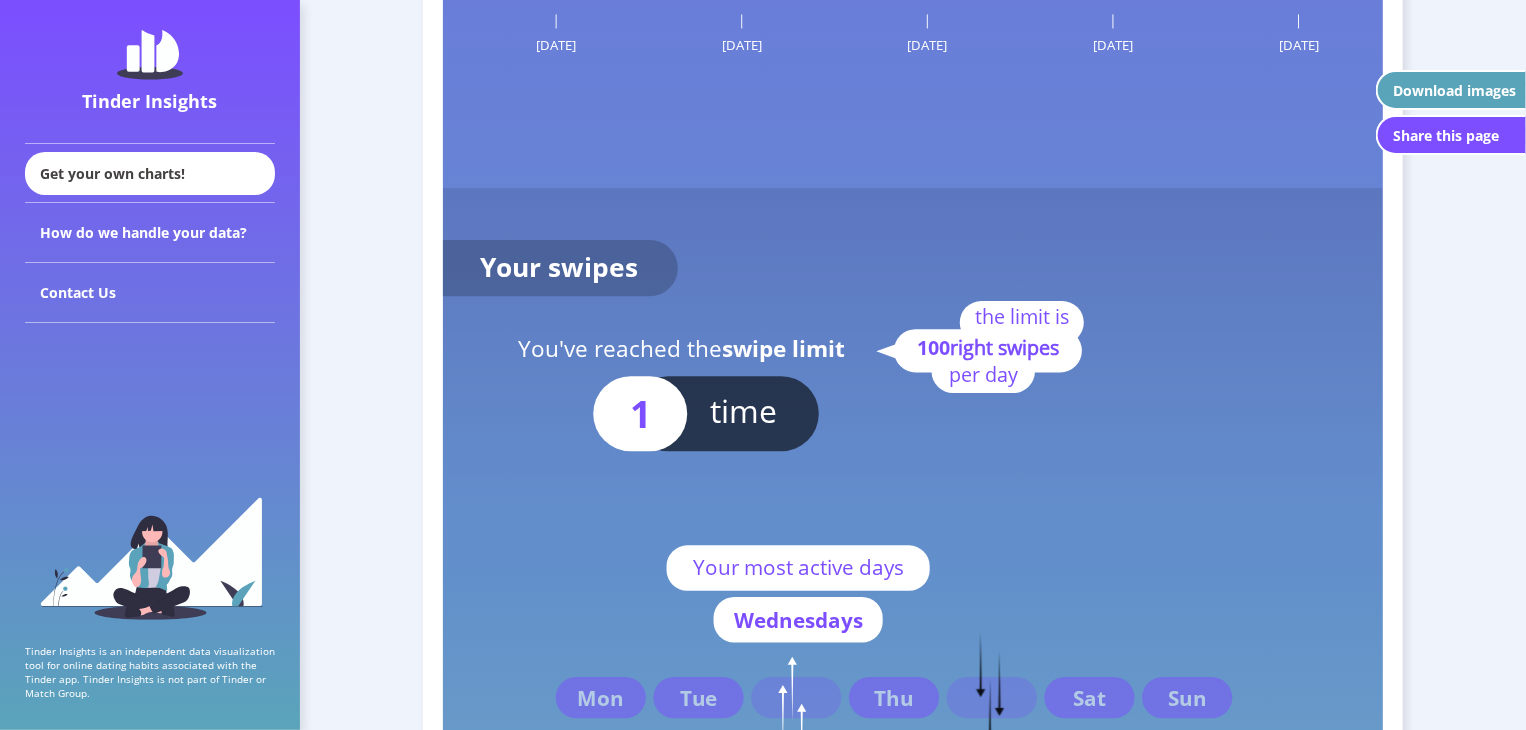 click 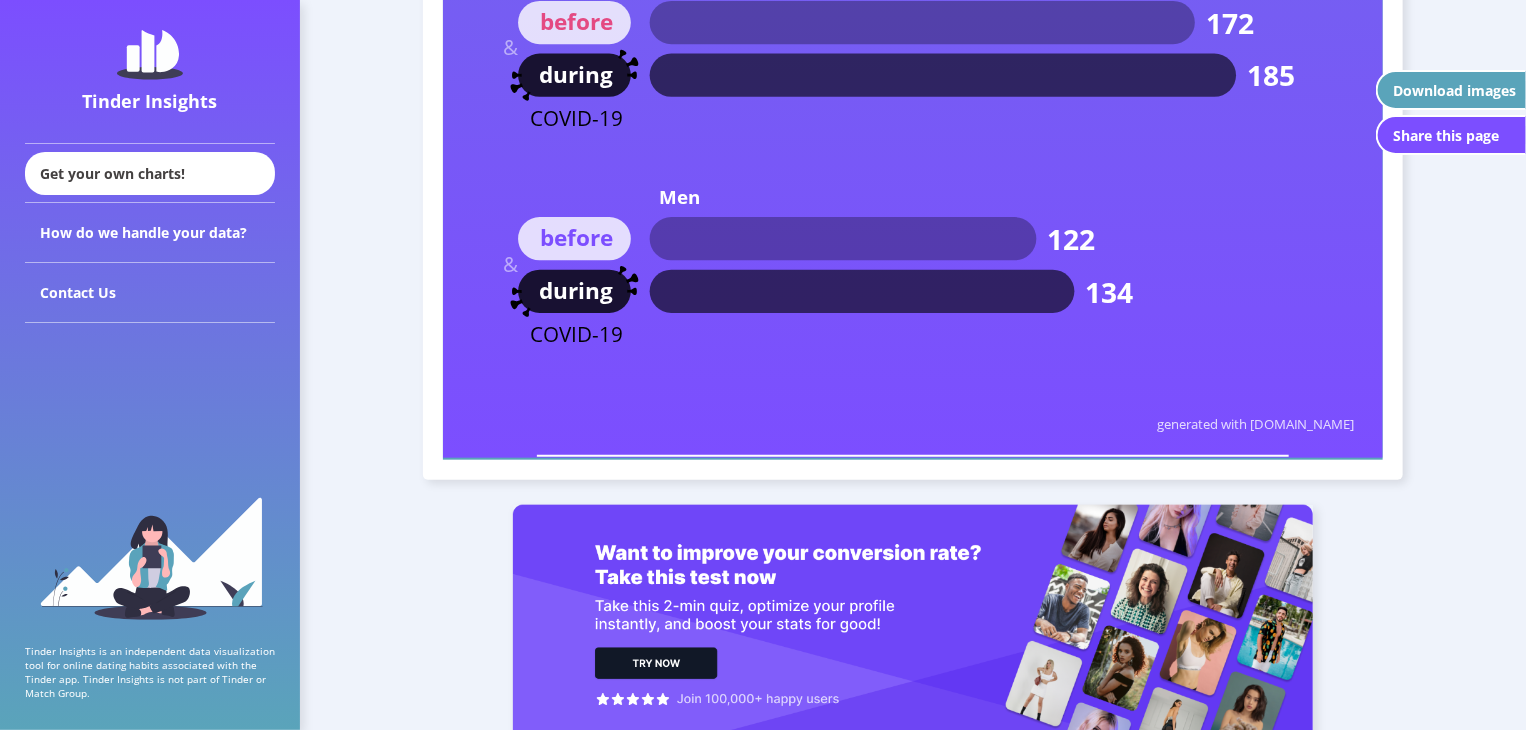 scroll, scrollTop: 12404, scrollLeft: 0, axis: vertical 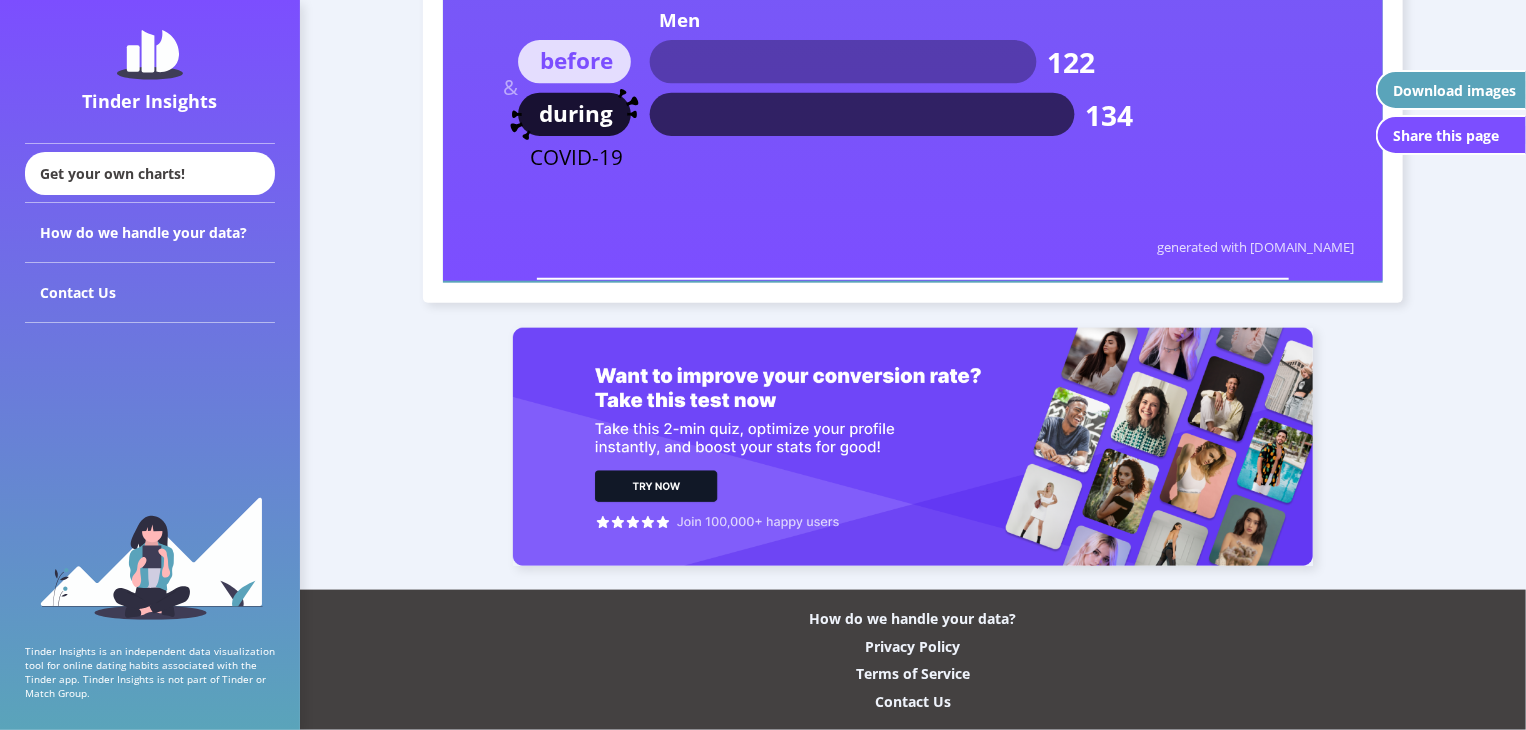 click on "Download images" at bounding box center (1454, 90) 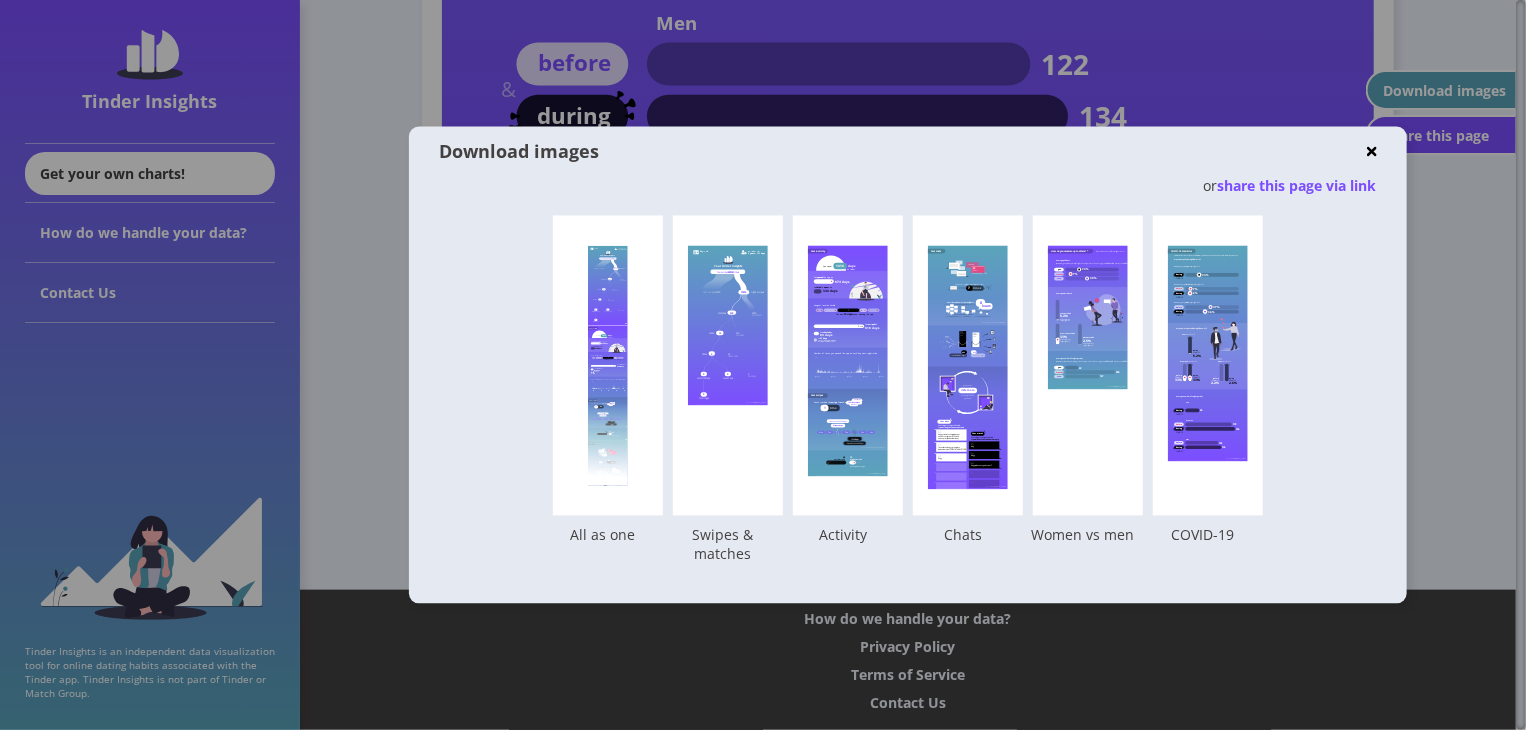 scroll, scrollTop: 12400, scrollLeft: 0, axis: vertical 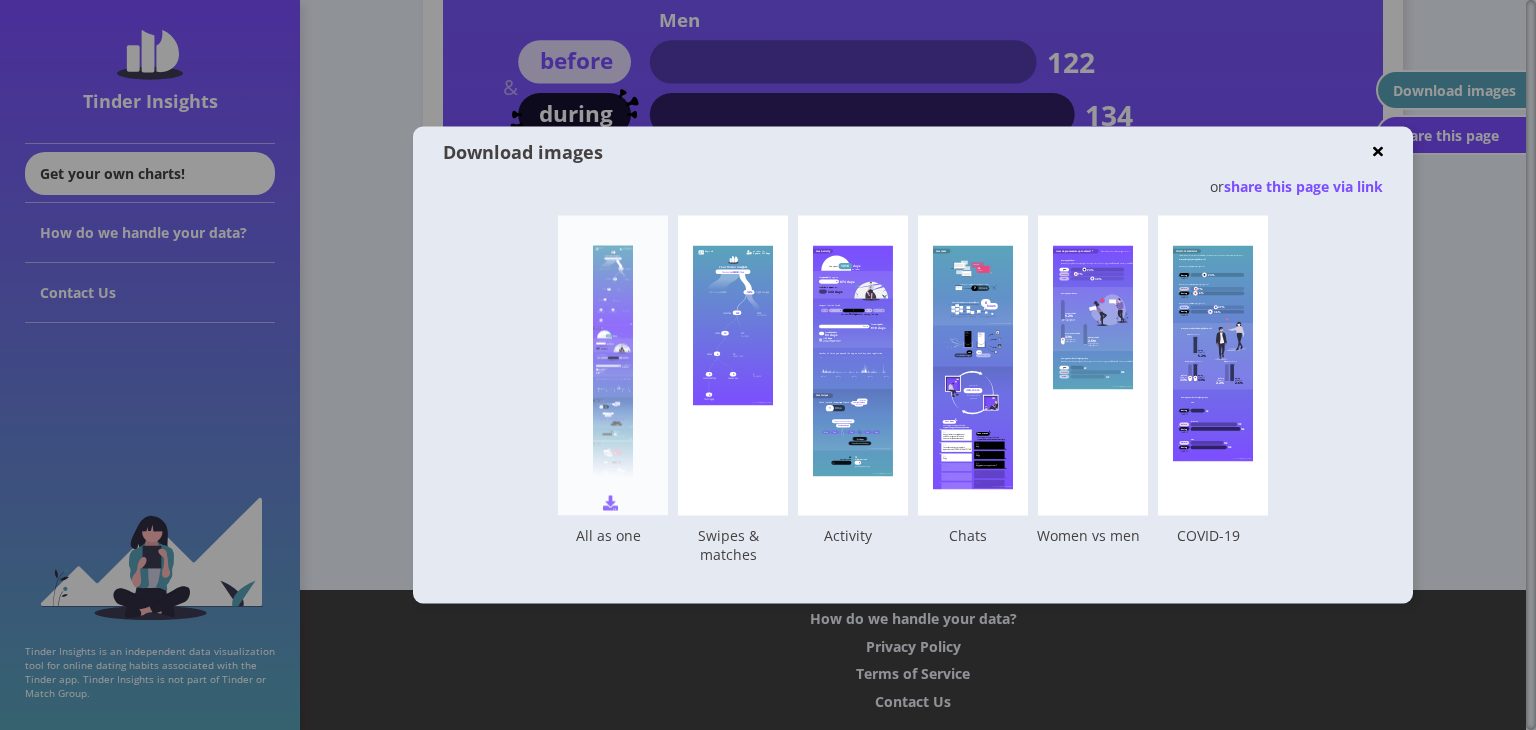 click at bounding box center (610, 503) 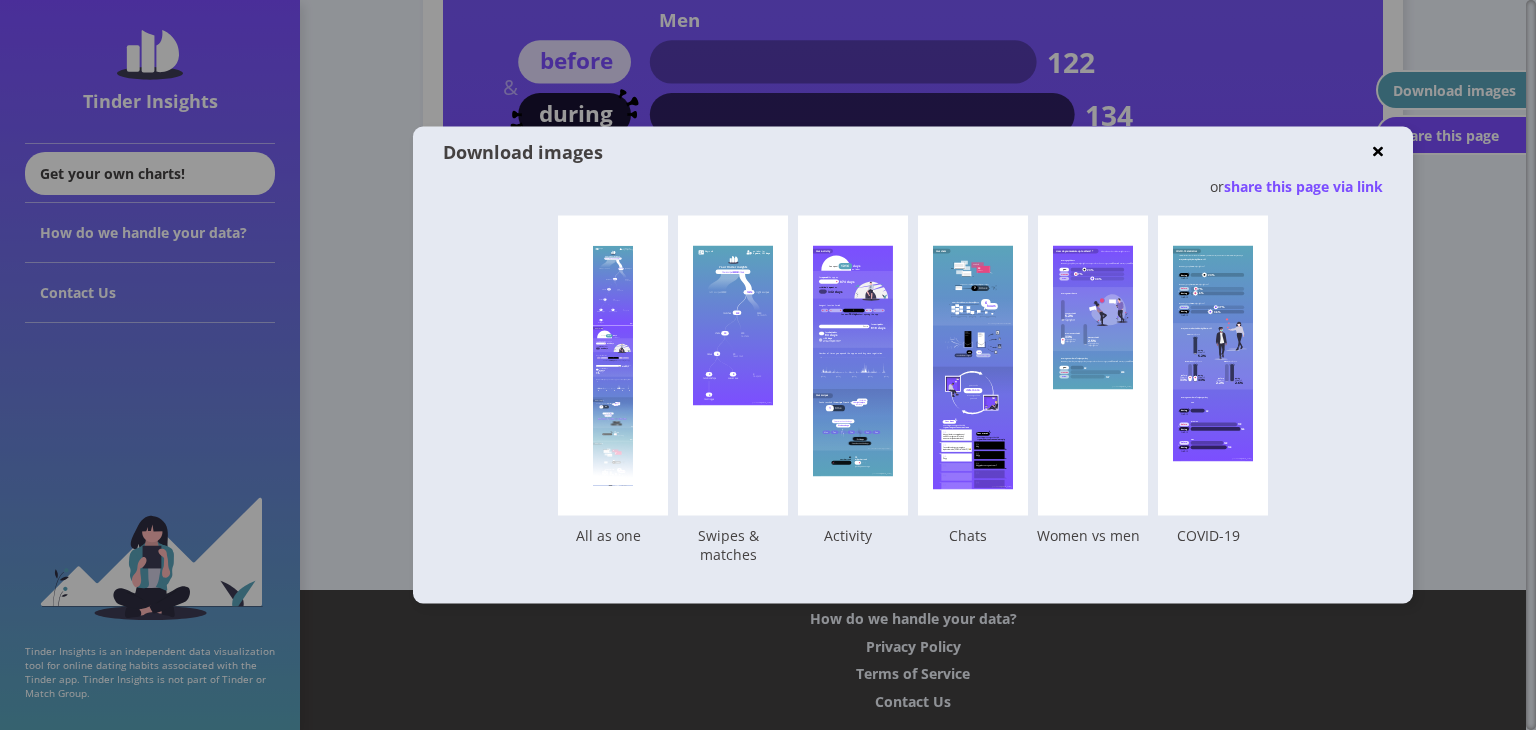 click at bounding box center (768, 365) 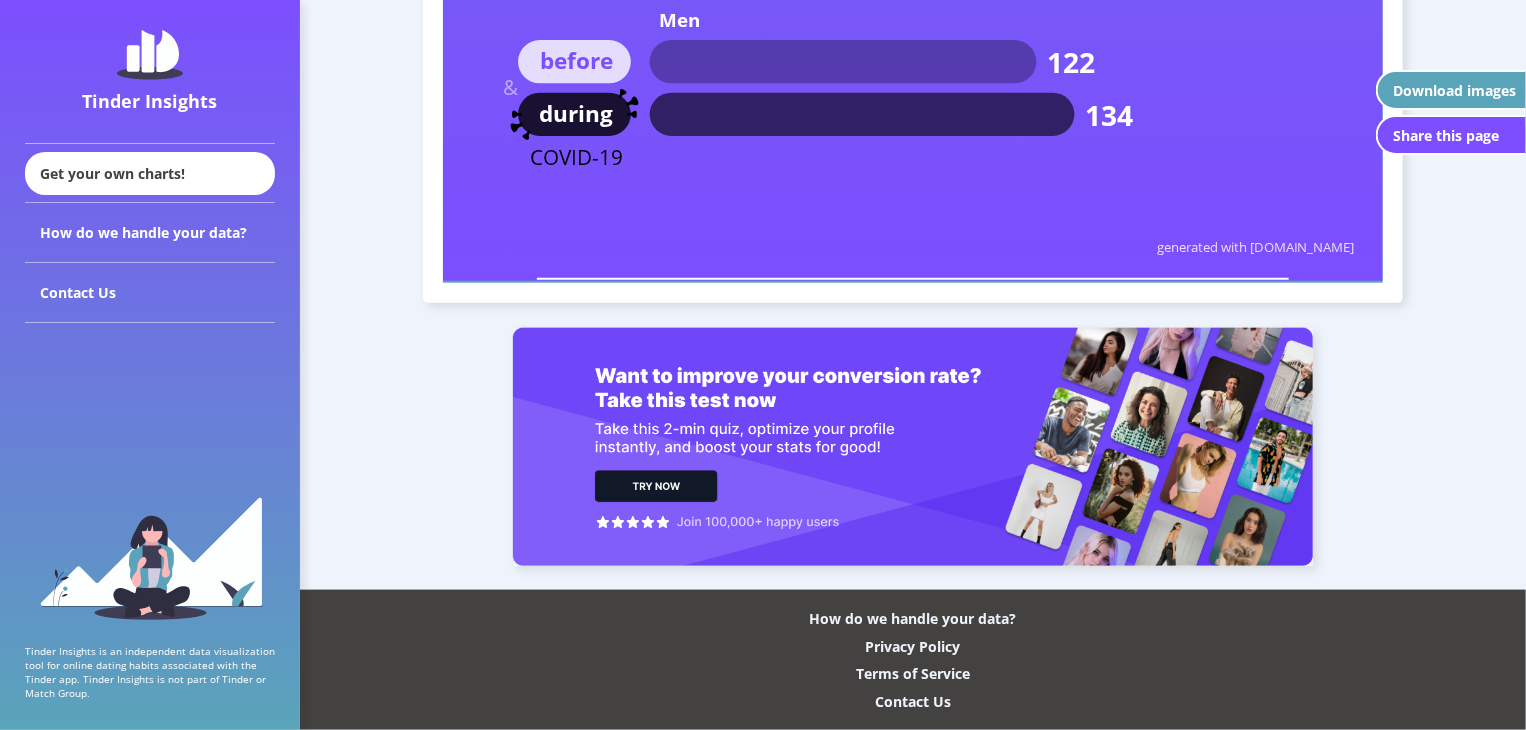 scroll, scrollTop: 12404, scrollLeft: 0, axis: vertical 